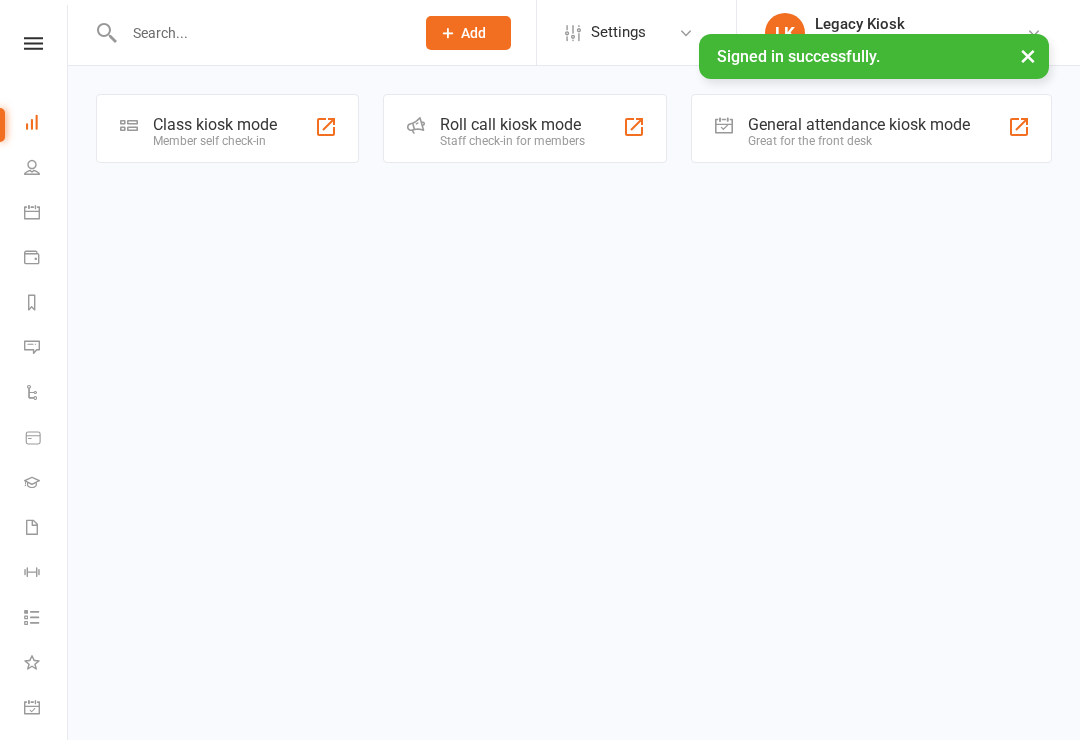 scroll, scrollTop: 0, scrollLeft: 0, axis: both 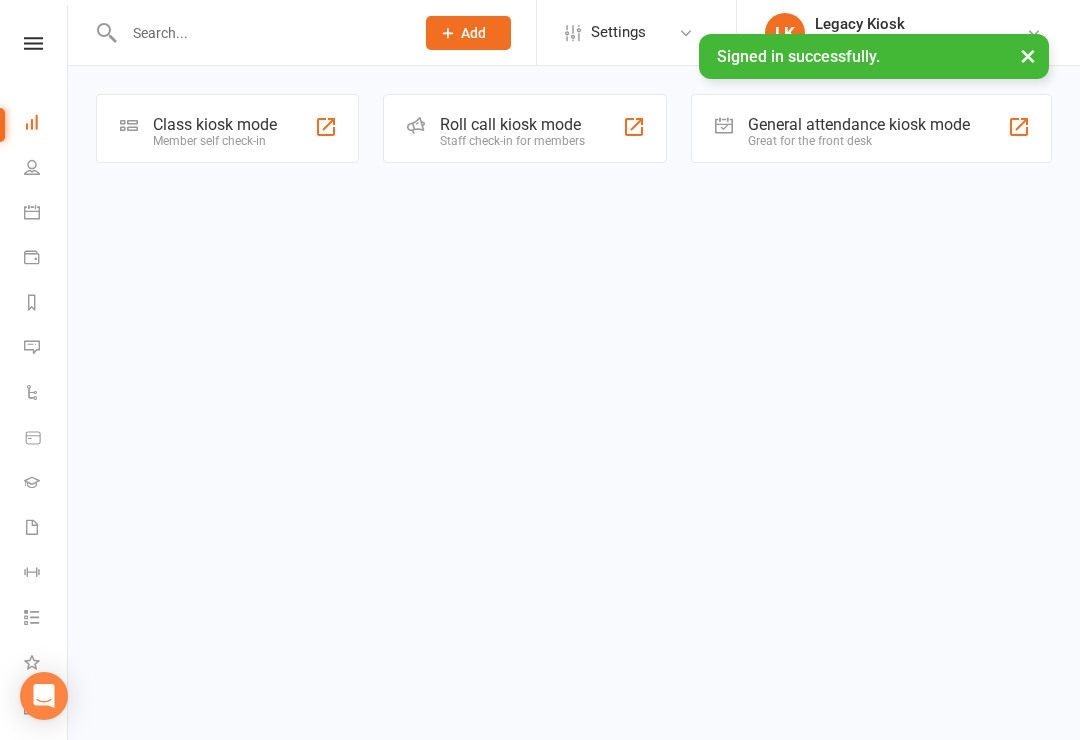 click on "Member self check-in" at bounding box center [215, 141] 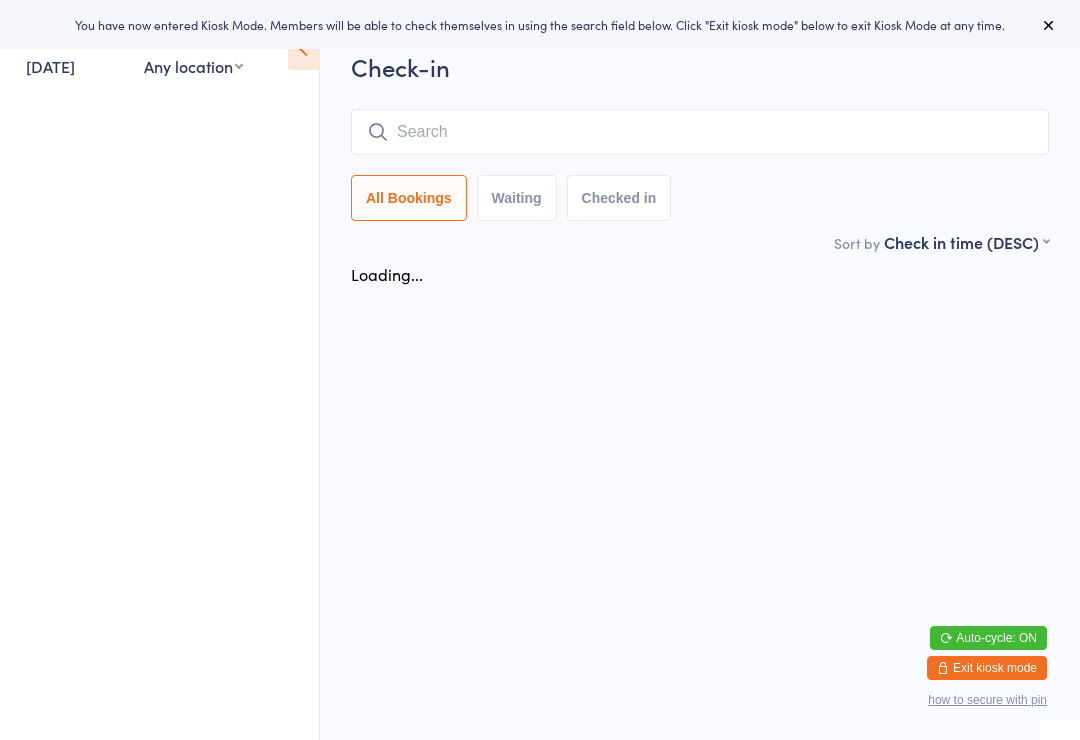 scroll, scrollTop: 0, scrollLeft: 0, axis: both 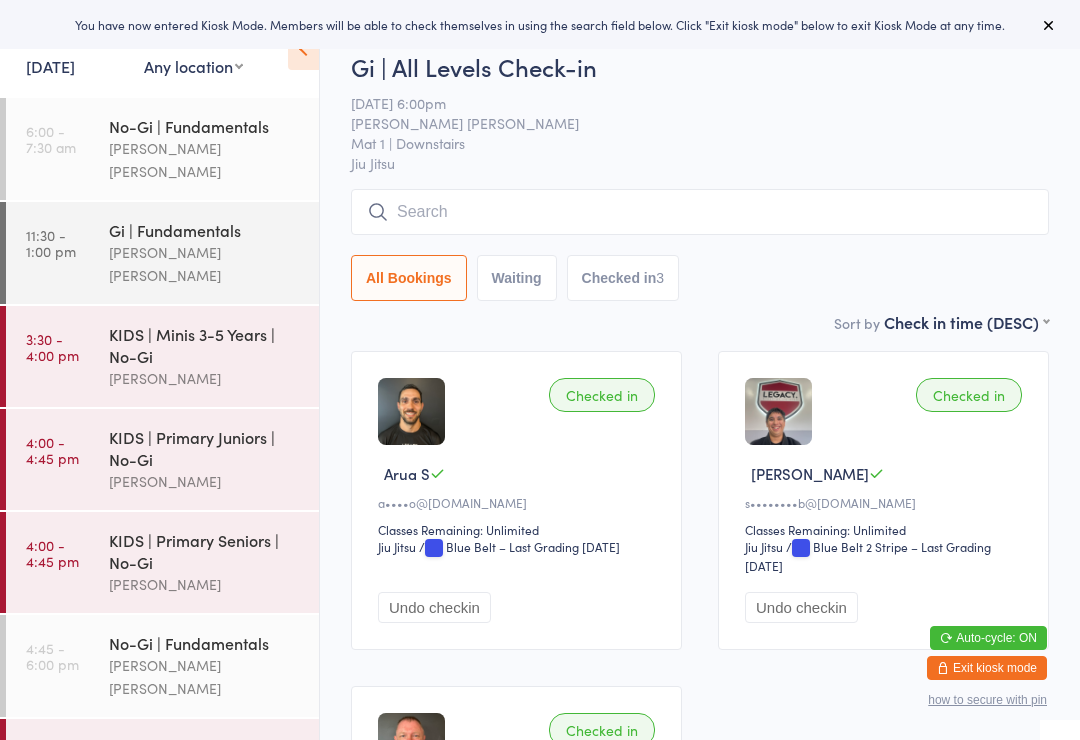 click on "10 Jul, 2025" at bounding box center (50, 66) 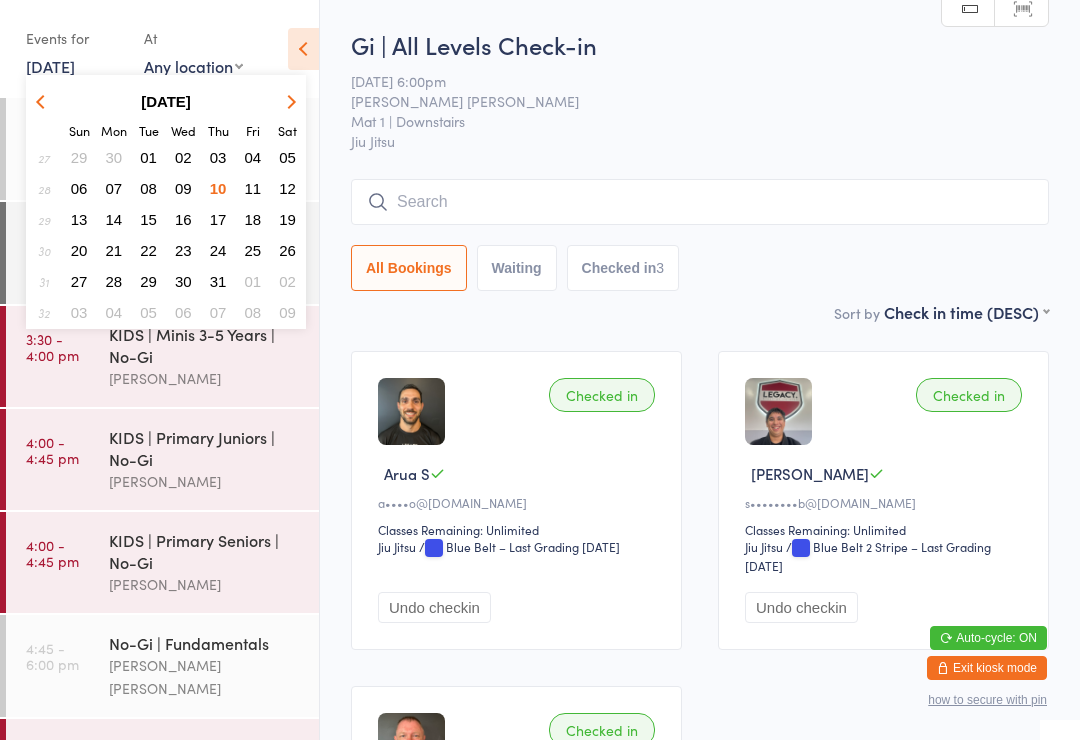 click on "KIDS | Teens | No-Gi" at bounding box center [205, 747] 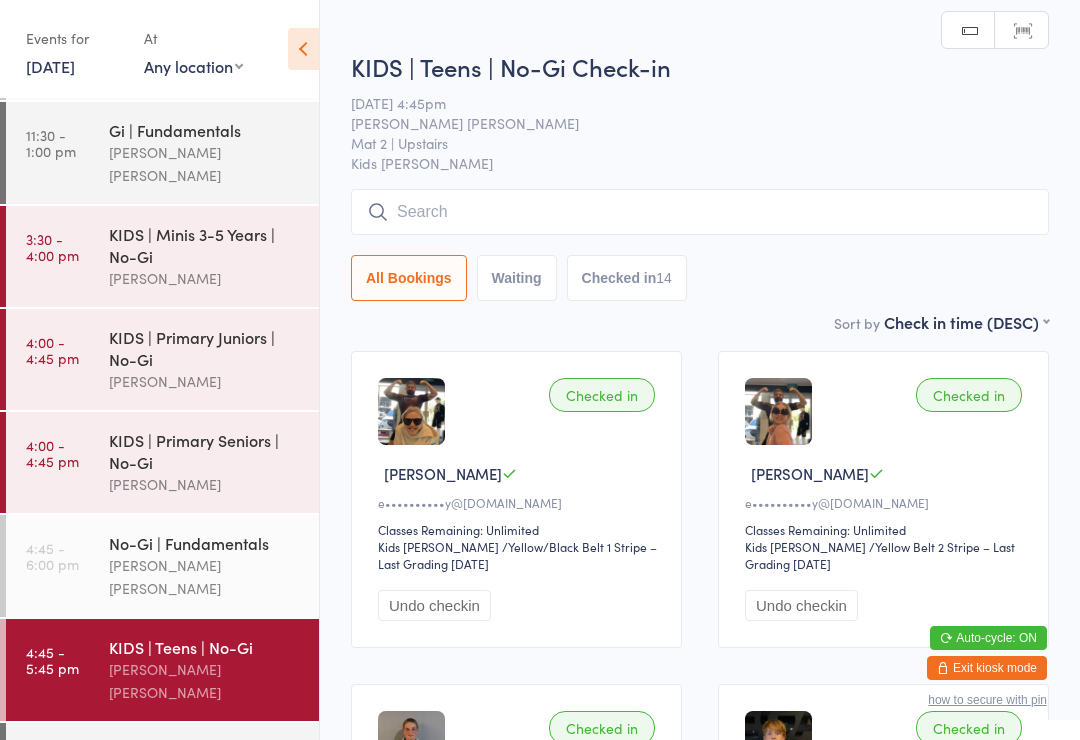scroll, scrollTop: 99, scrollLeft: 0, axis: vertical 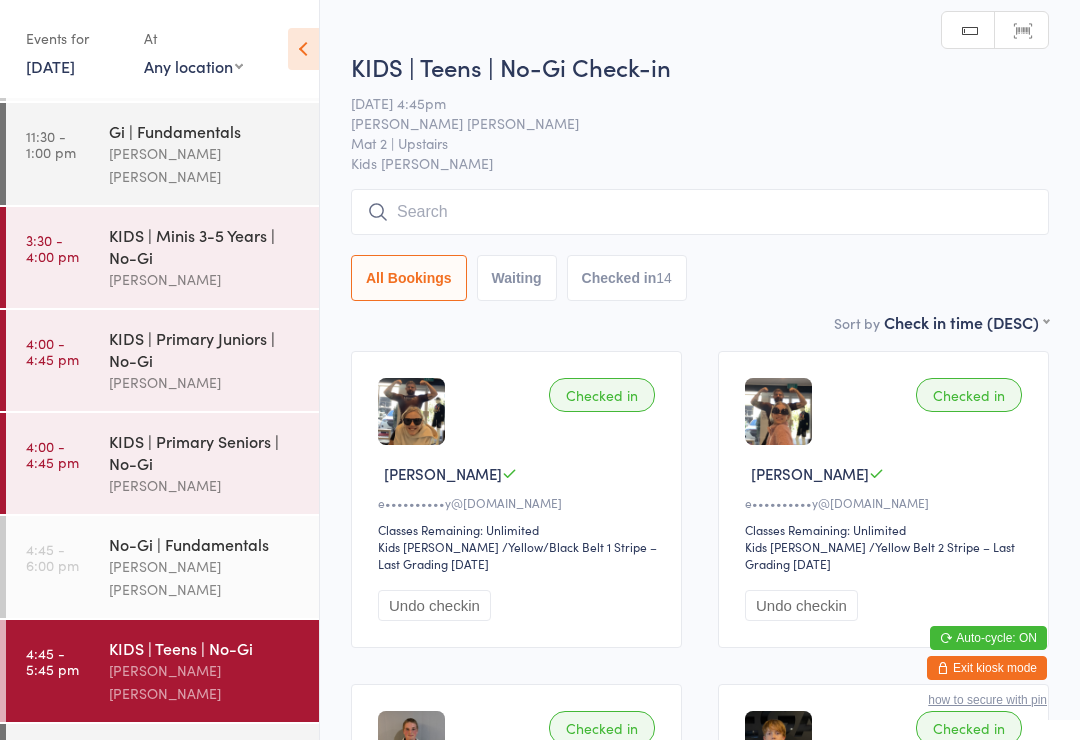 click on "Gi | All Levels" at bounding box center (205, 752) 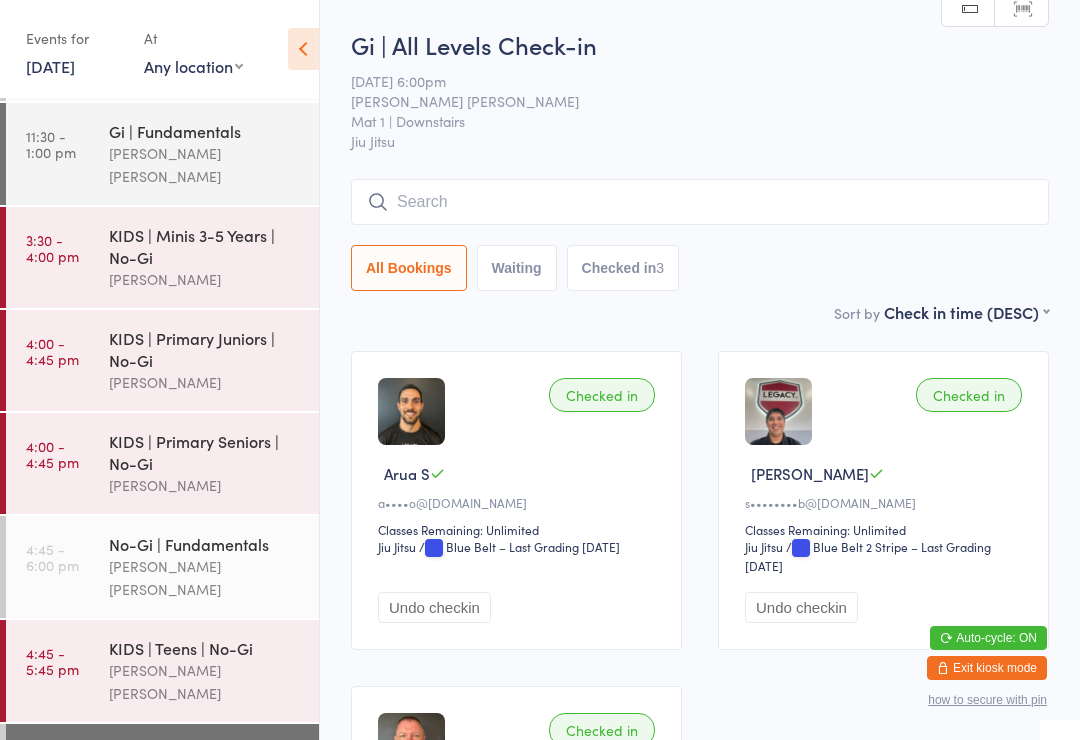 click at bounding box center [700, 202] 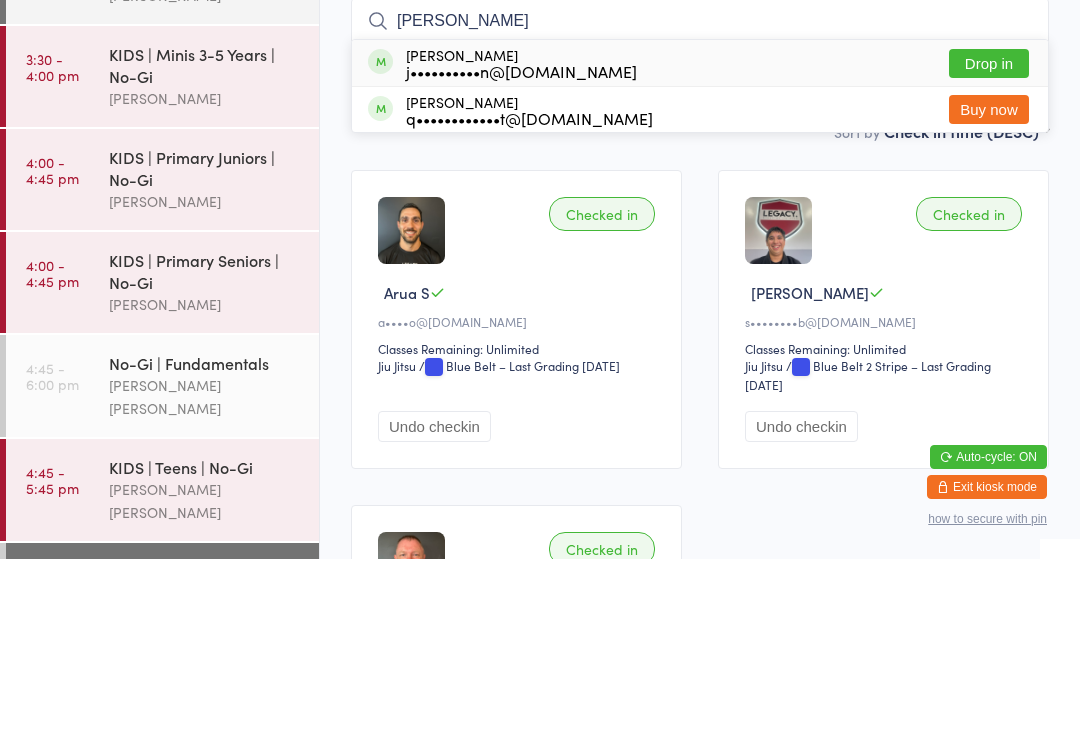 type on "Joas" 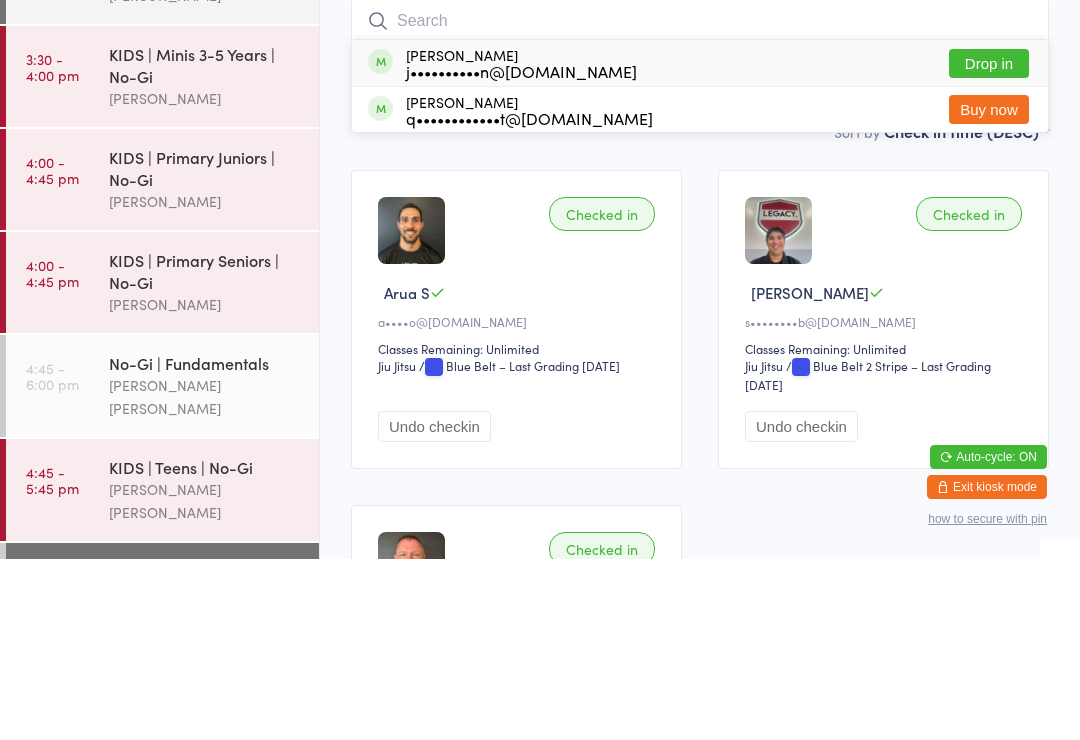 scroll, scrollTop: 181, scrollLeft: 0, axis: vertical 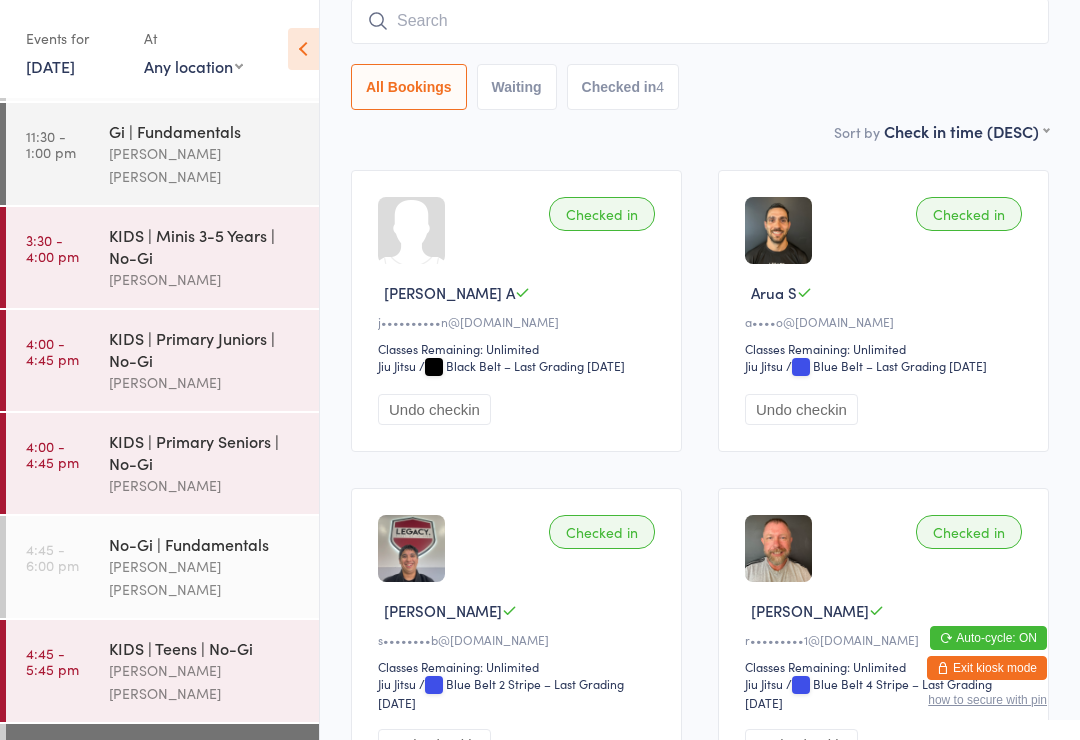 click on "Exit kiosk mode" at bounding box center [987, 668] 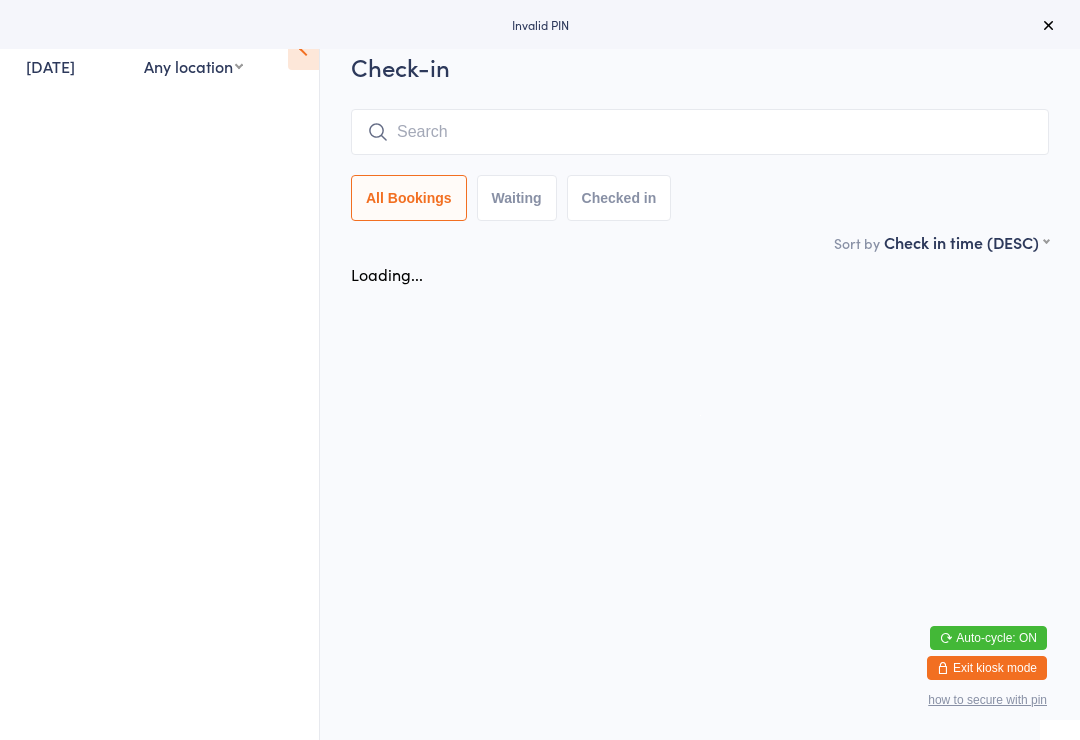 scroll, scrollTop: 0, scrollLeft: 0, axis: both 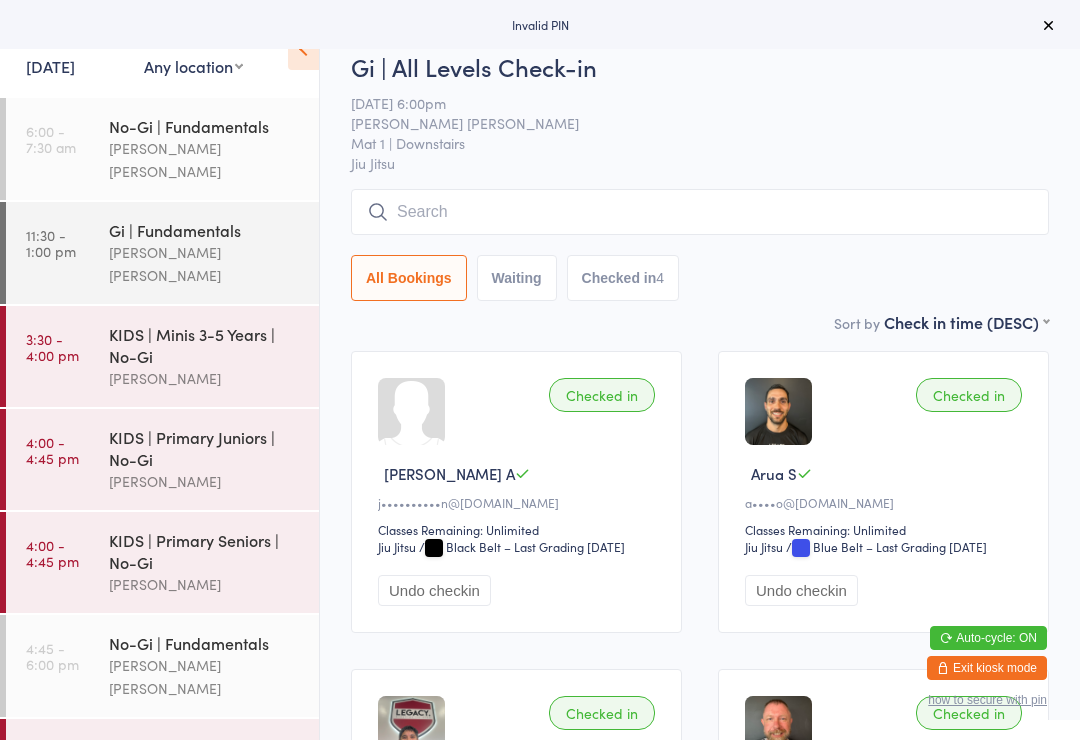 click on "Exit kiosk mode" at bounding box center [987, 668] 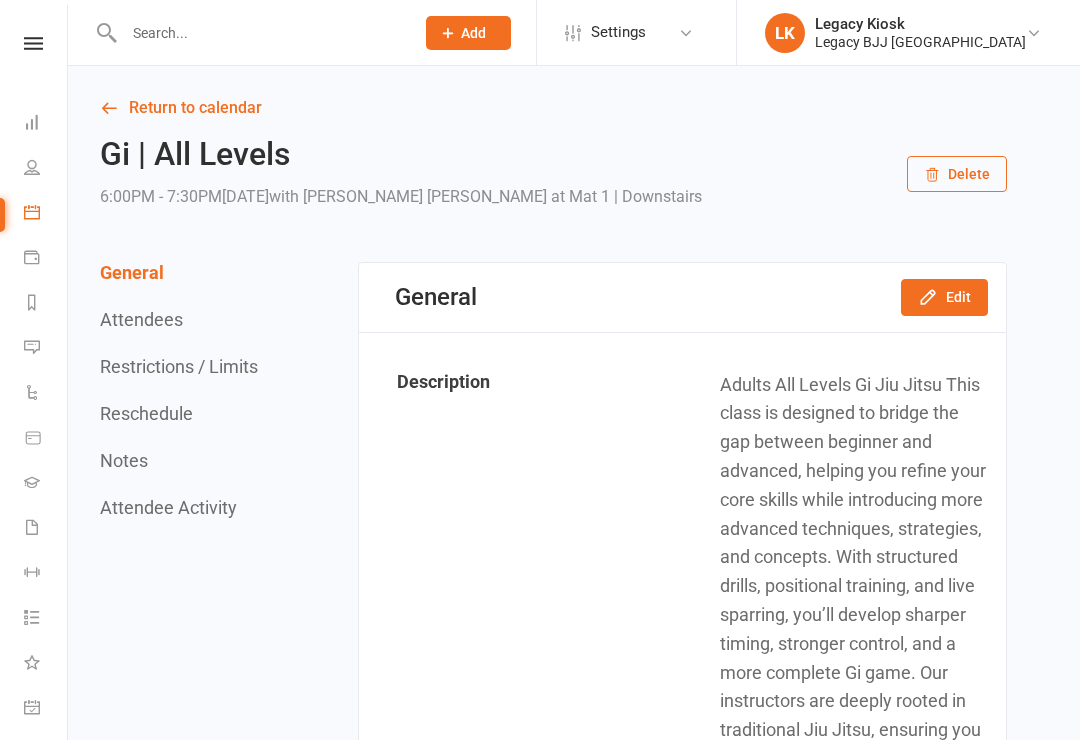 scroll, scrollTop: 0, scrollLeft: 0, axis: both 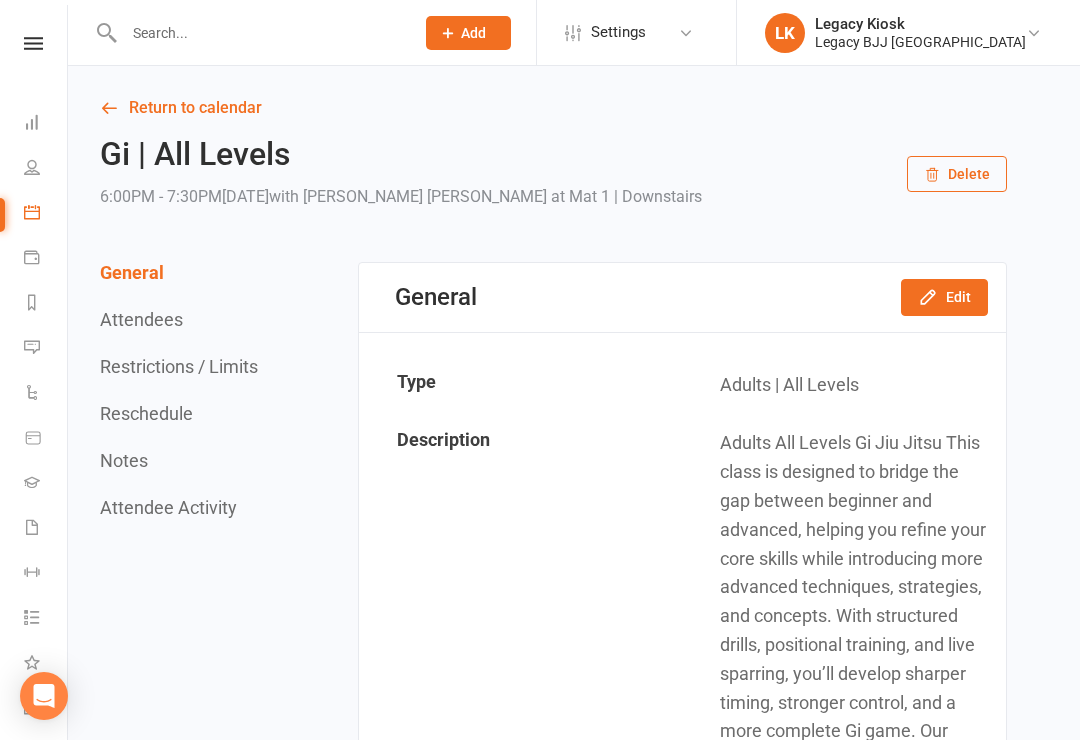click at bounding box center (259, 33) 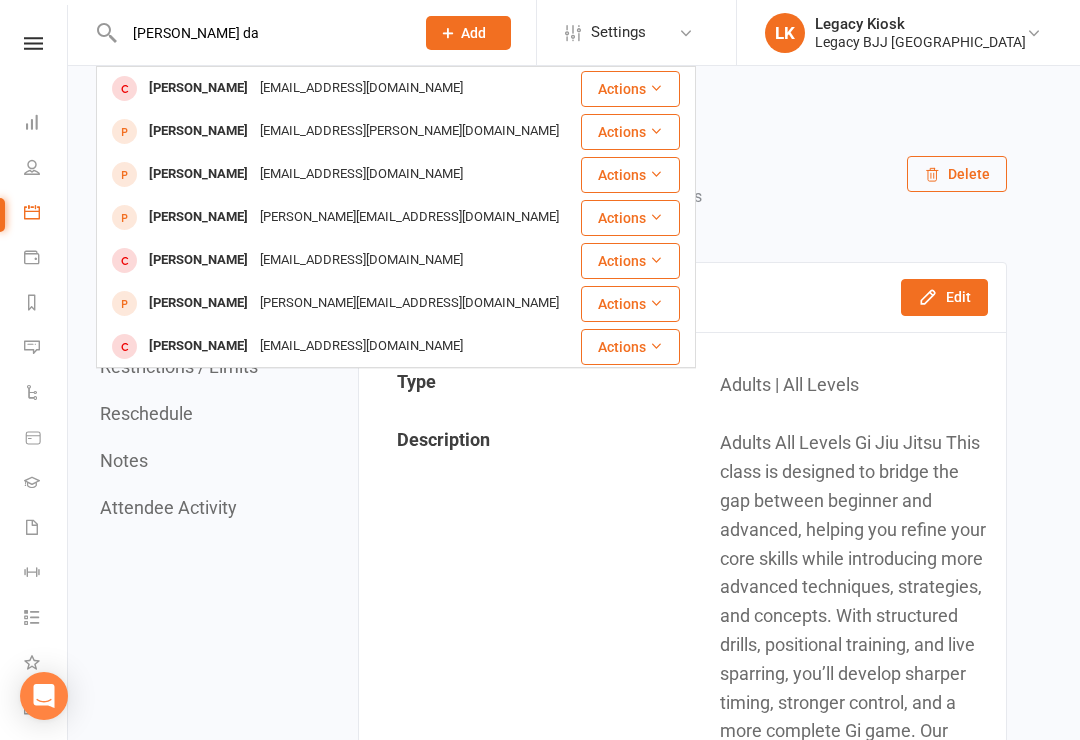type on "James da" 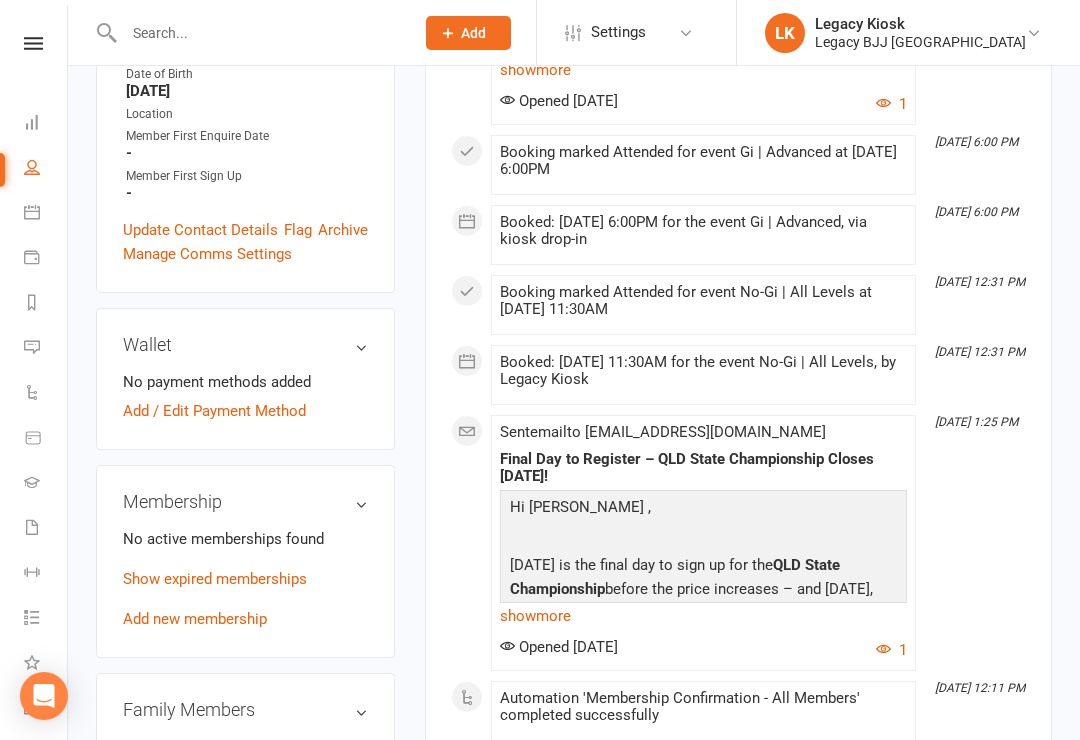 scroll, scrollTop: 550, scrollLeft: 0, axis: vertical 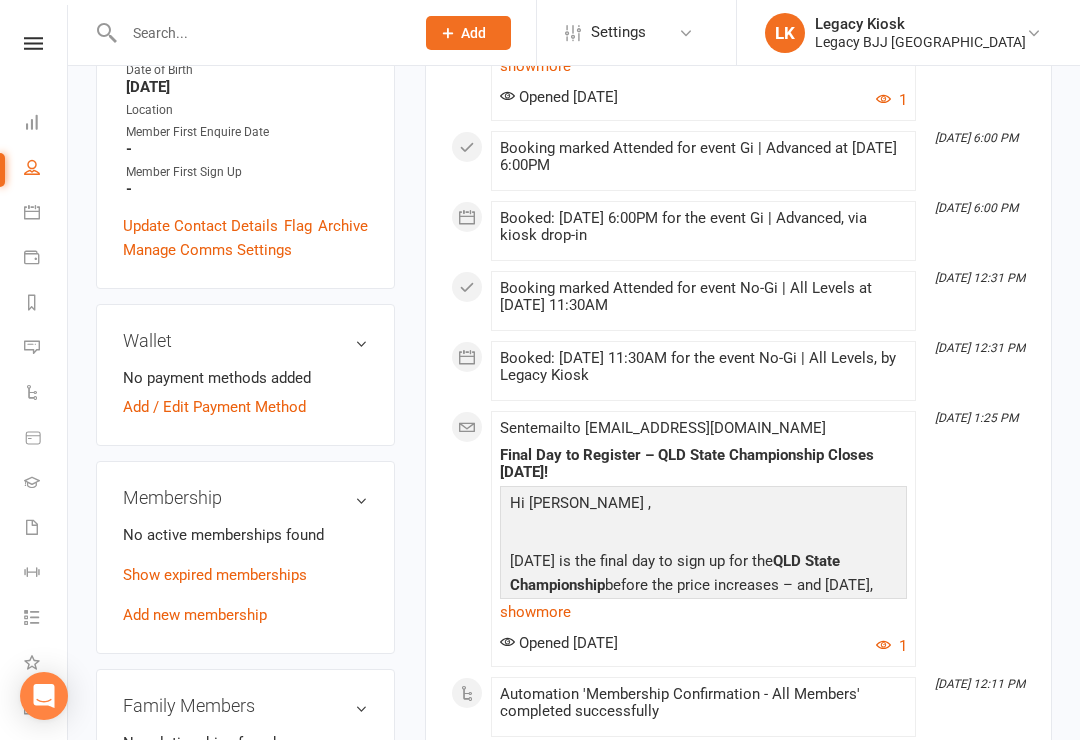 click on "Add new membership" at bounding box center (195, 615) 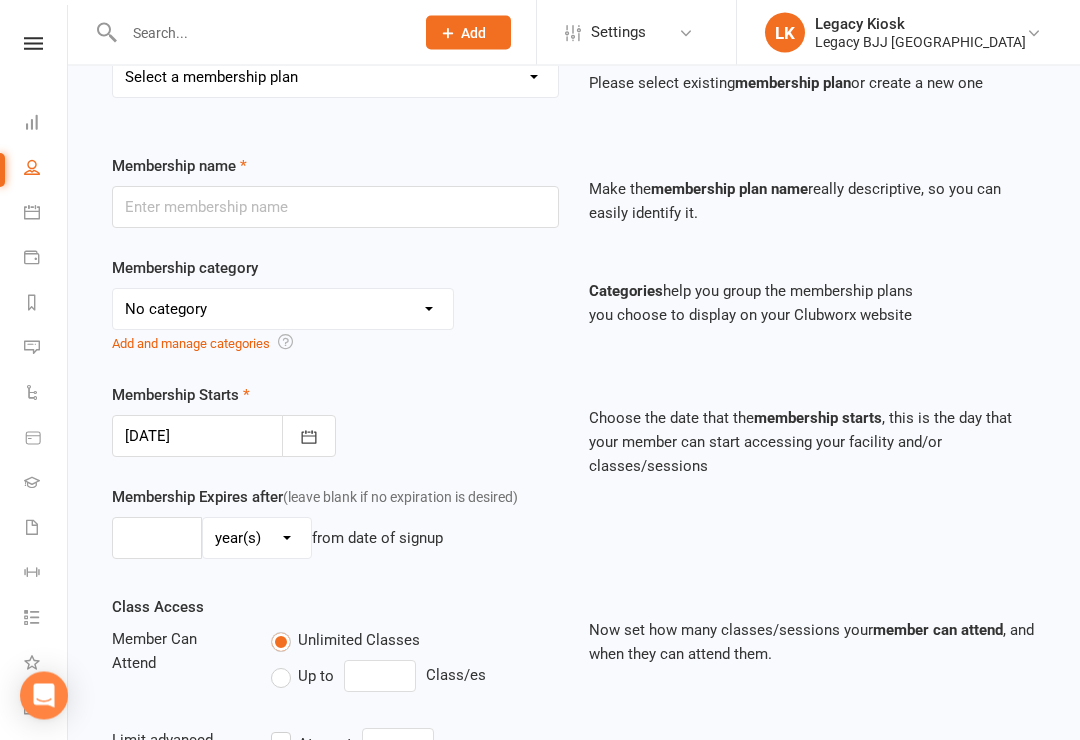 scroll, scrollTop: 654, scrollLeft: 0, axis: vertical 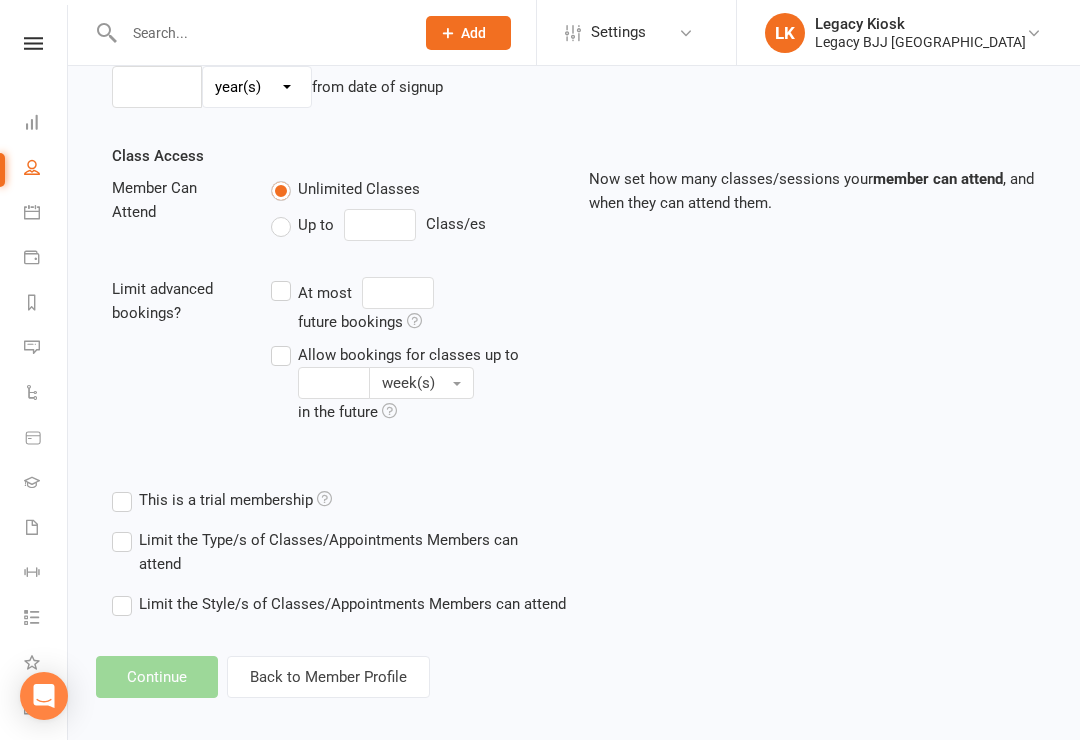 click on "Back to Member Profile" at bounding box center [328, 677] 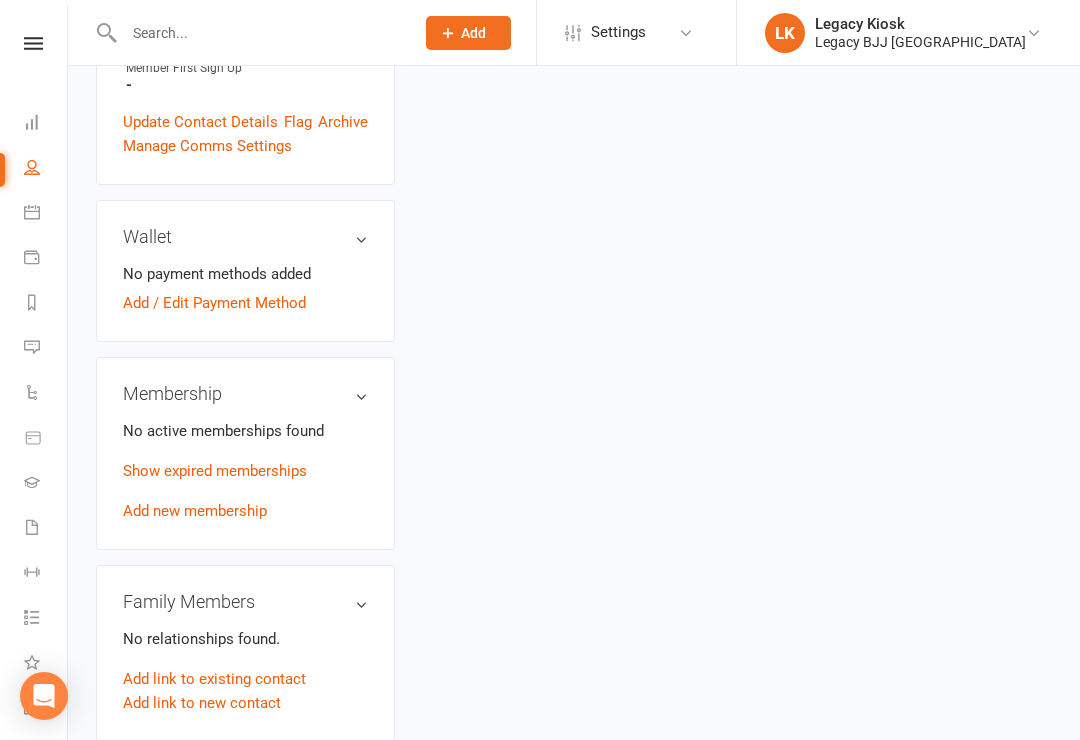 scroll, scrollTop: 0, scrollLeft: 0, axis: both 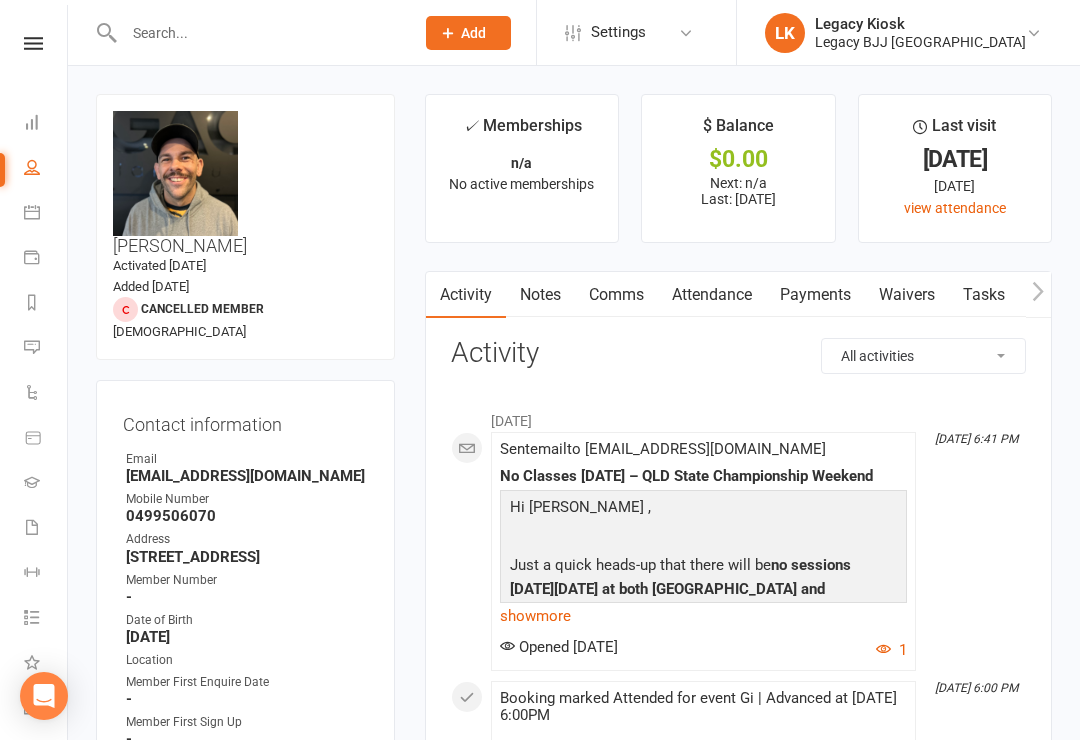 click on "Waivers" at bounding box center (907, 295) 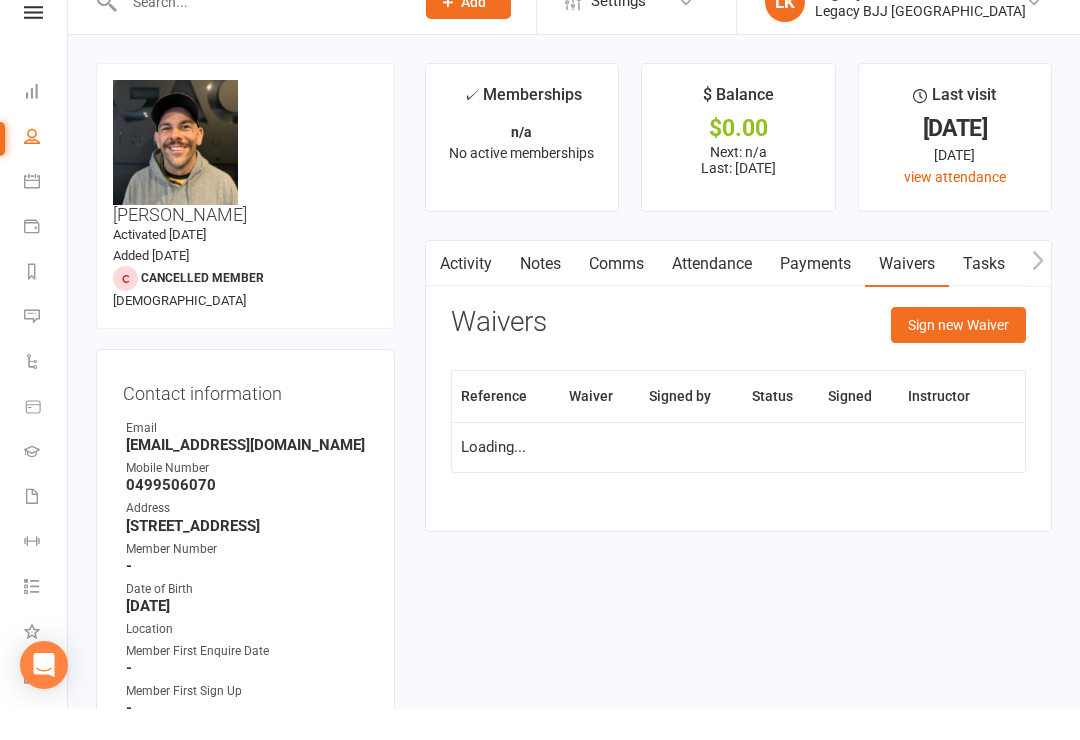 scroll, scrollTop: 31, scrollLeft: 0, axis: vertical 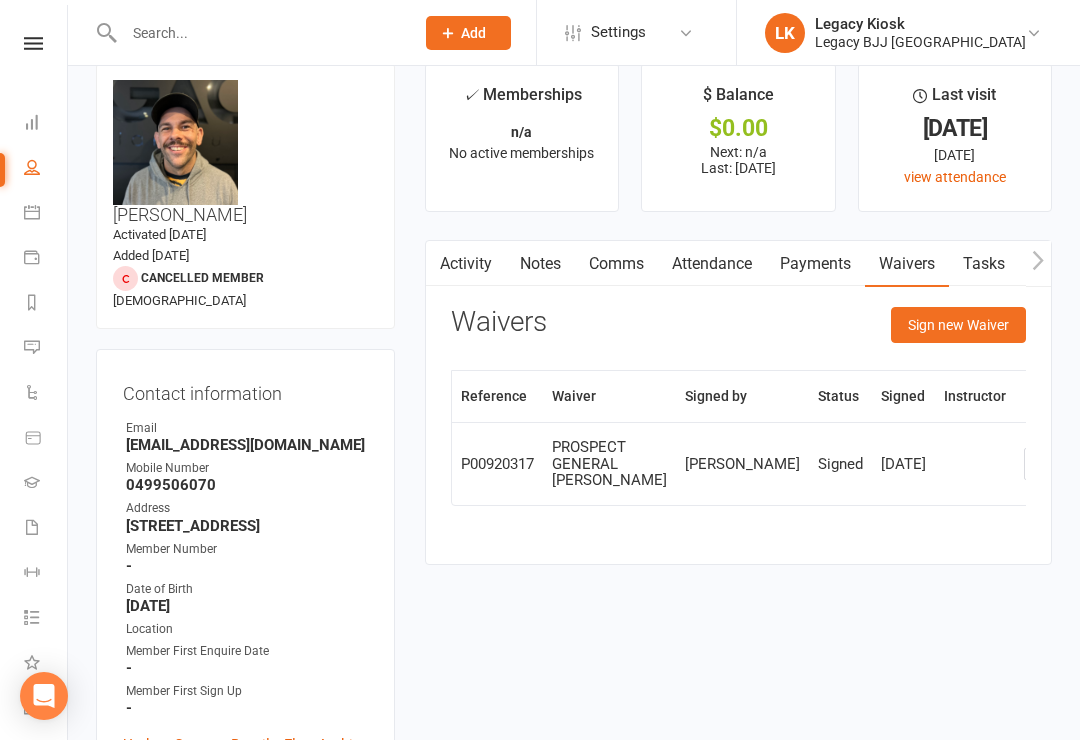 click on "Sign new Waiver" at bounding box center (958, 325) 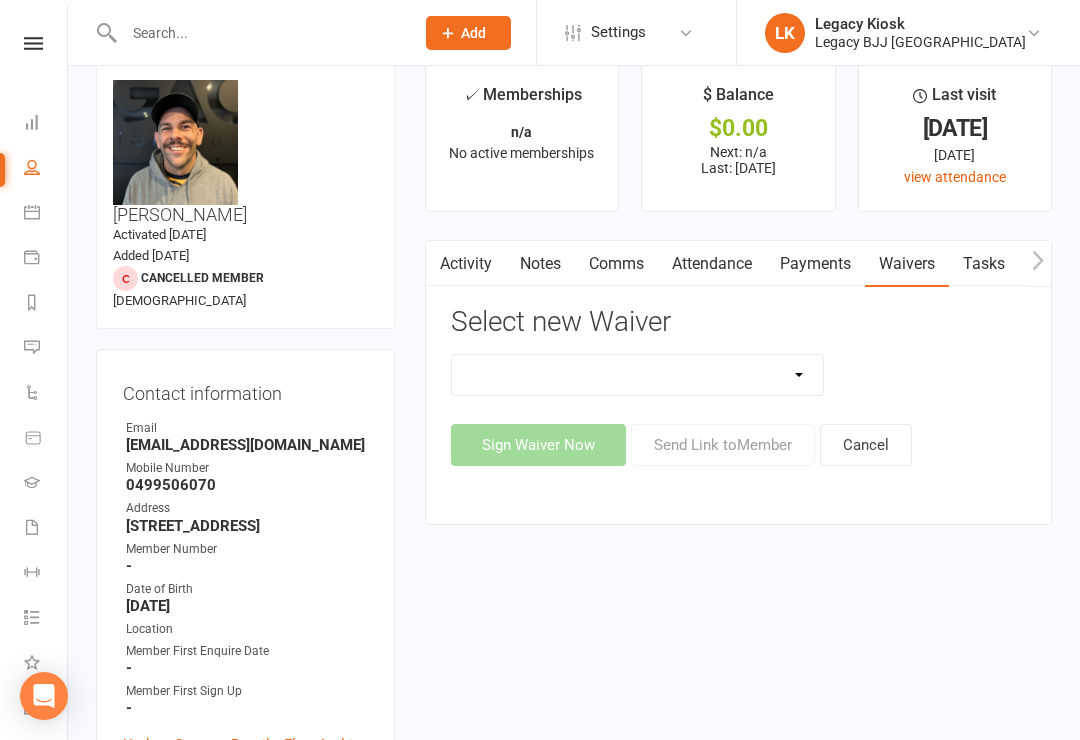 click on "8-Week Commitment Program Cancellation Form Collect Payment Details FREE TRIAL MEMBERSHIP SIGN UP MEMBERSHIP SIGN UP PROSPECT GENERAL WAIVER Second Week Trial Suspension Form Women's Program" at bounding box center (638, 375) 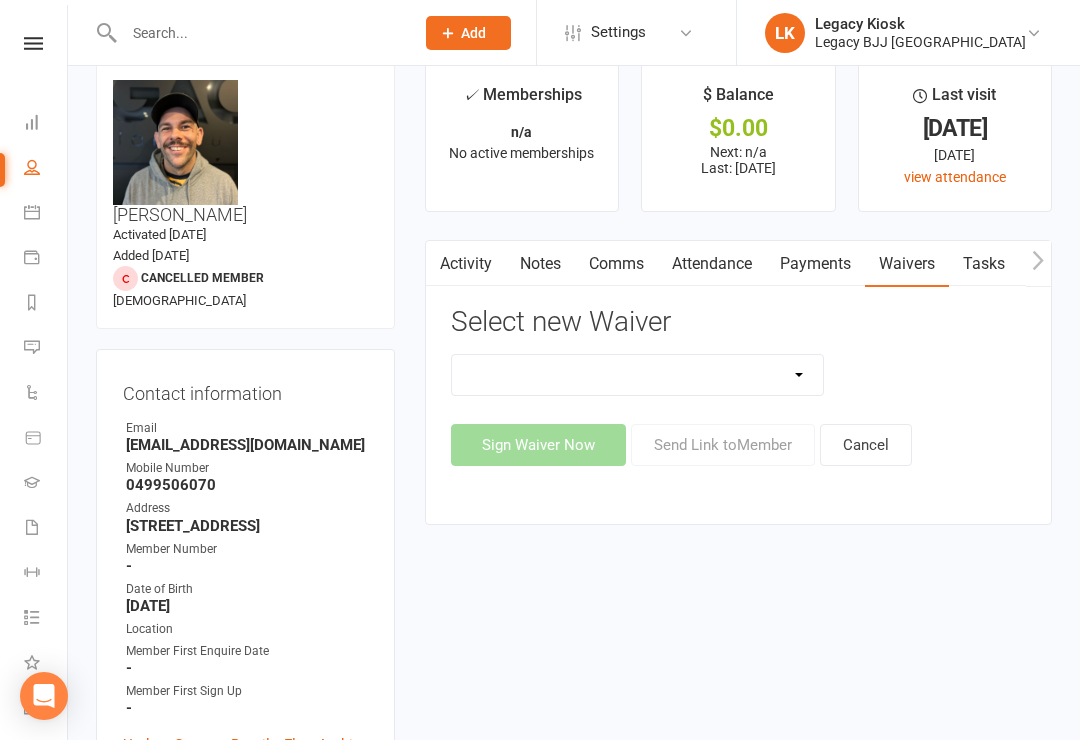 select on "10218" 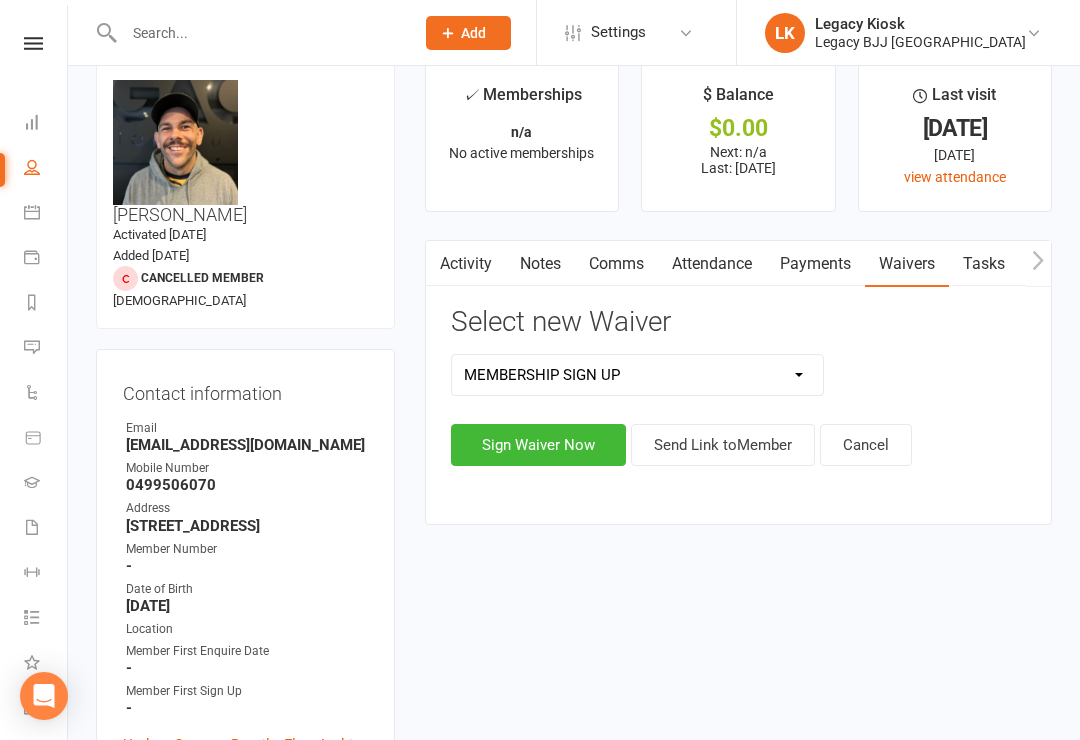 click on "Sign Waiver Now" at bounding box center [538, 445] 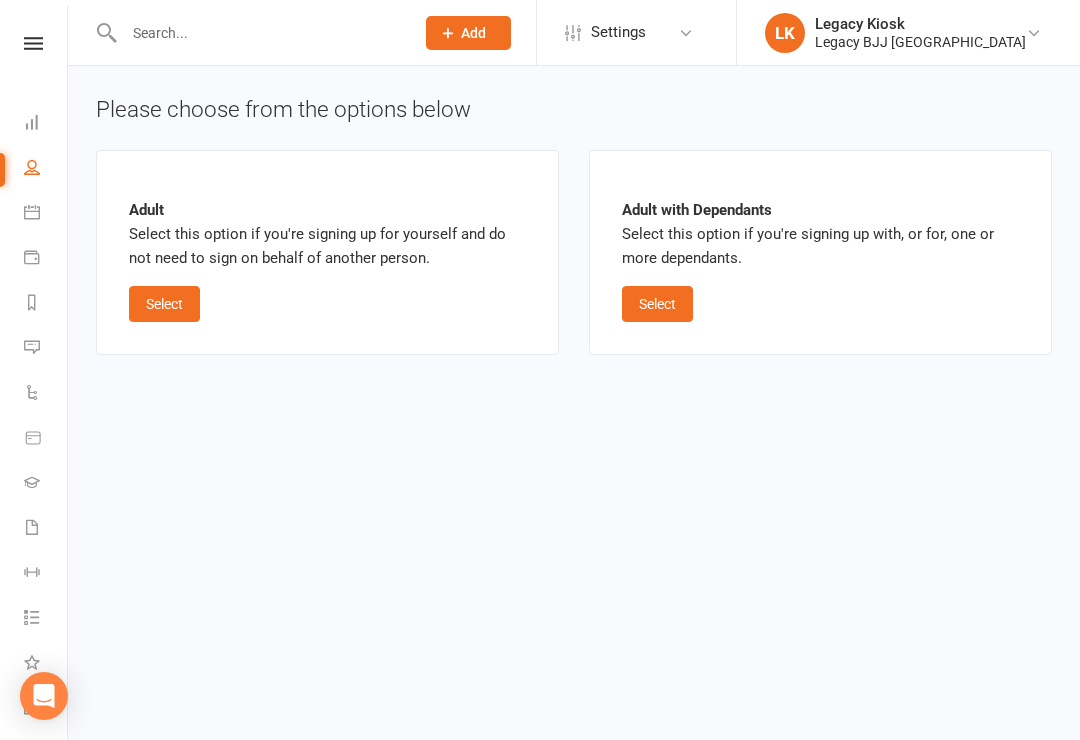 scroll, scrollTop: 0, scrollLeft: 0, axis: both 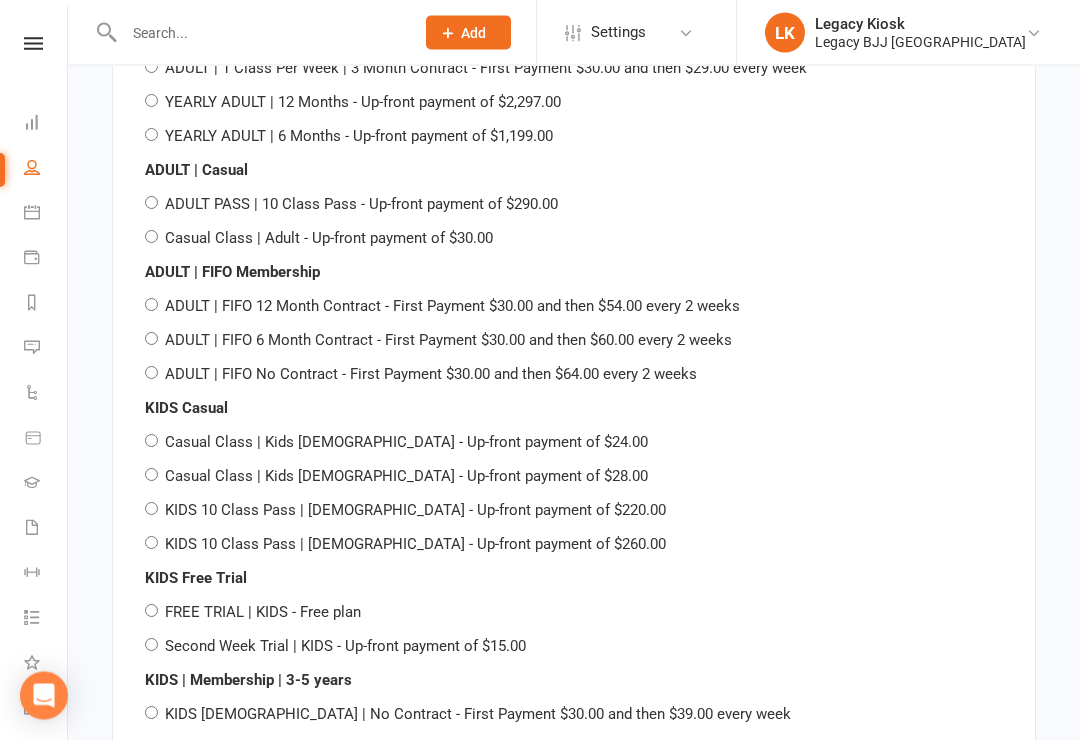 click on "ADULT | FIFO 12 Month Contract - First Payment $30.00 and then $54.00 every 2 weeks" at bounding box center (452, 307) 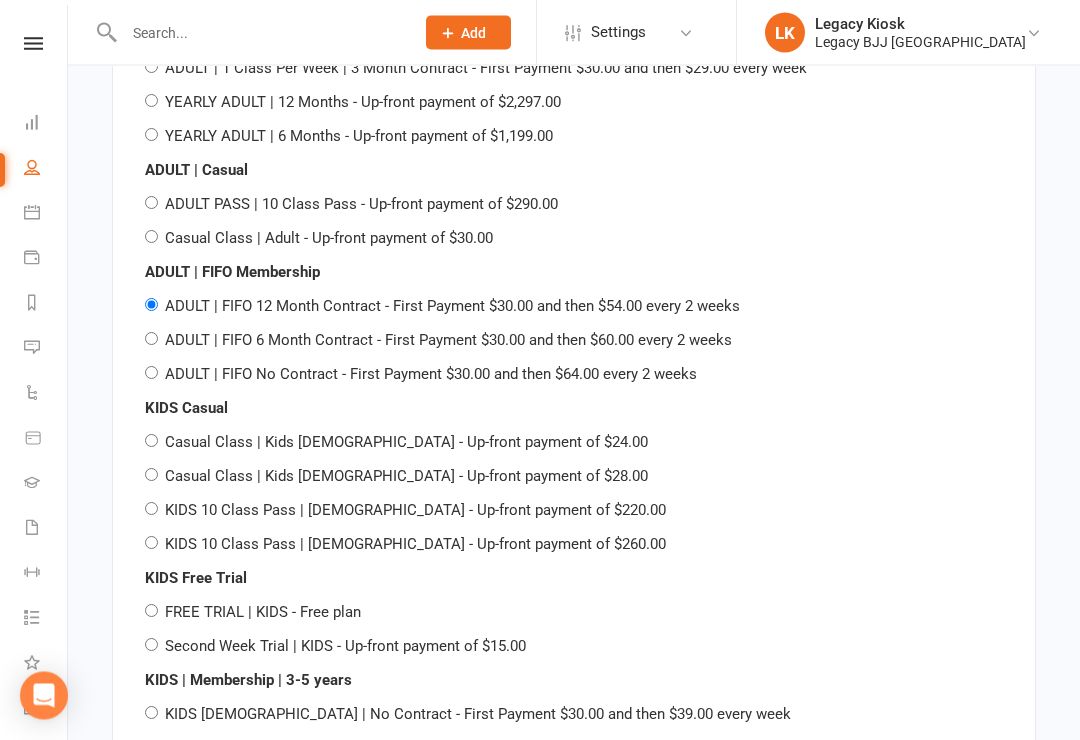 radio on "false" 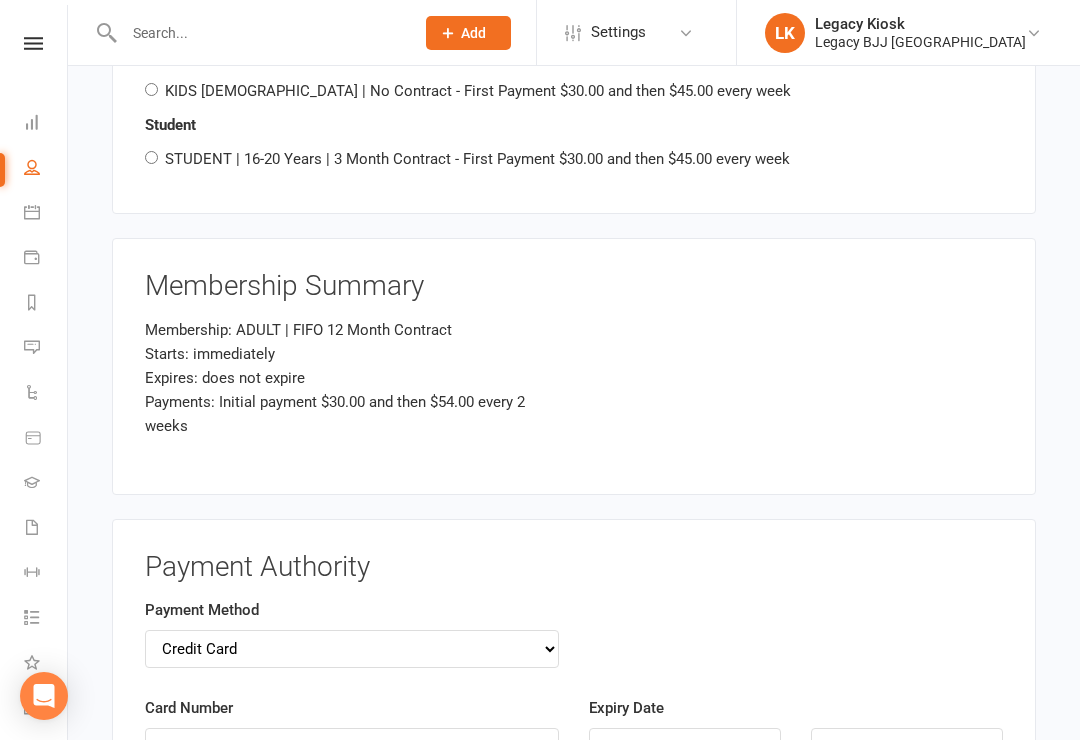 scroll, scrollTop: 2816, scrollLeft: 0, axis: vertical 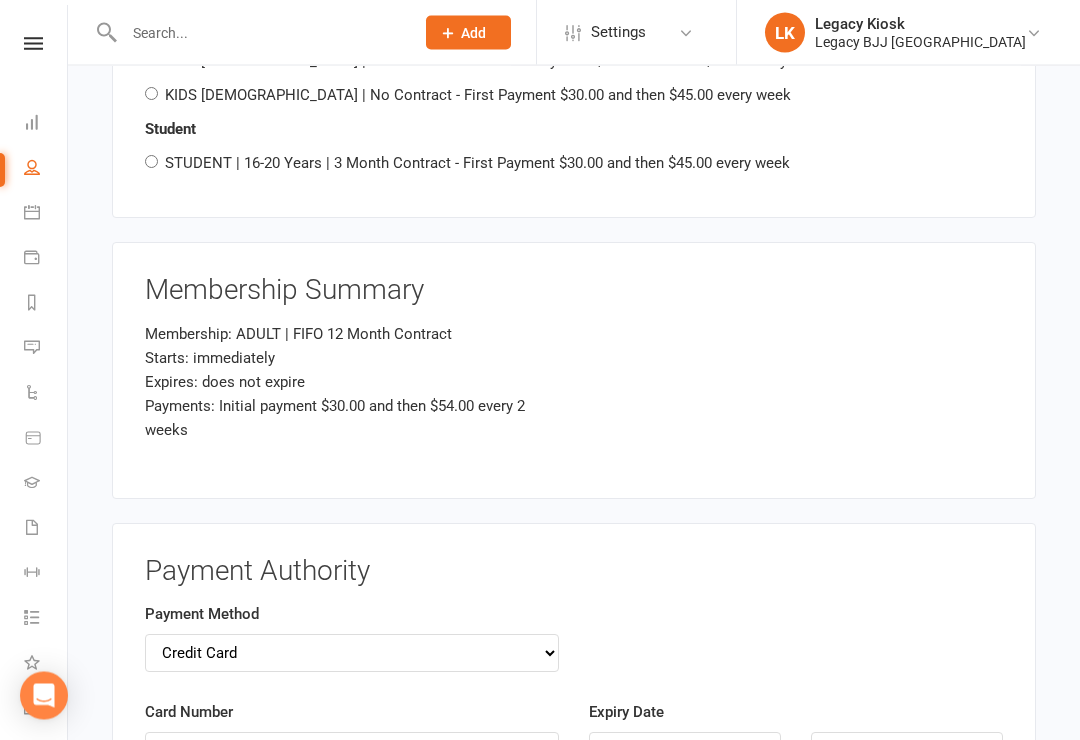 click on "Payments: Initial payment $30.00 and then $54.00 every 2 weeks" at bounding box center [352, 419] 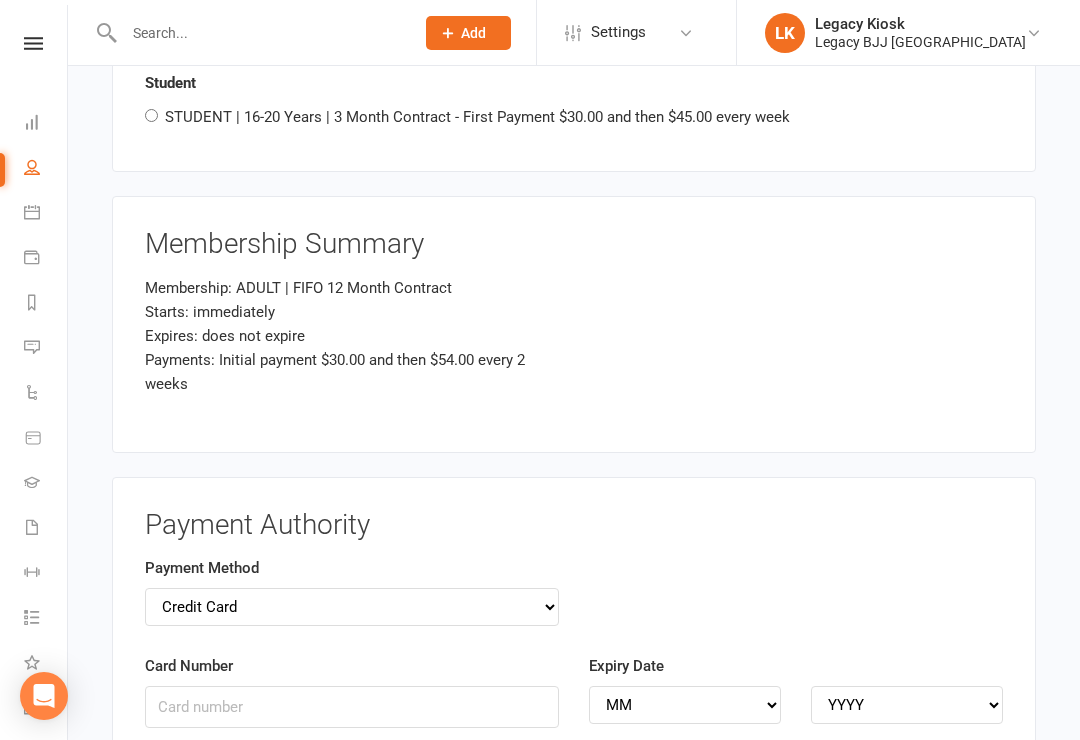 scroll, scrollTop: 2862, scrollLeft: 0, axis: vertical 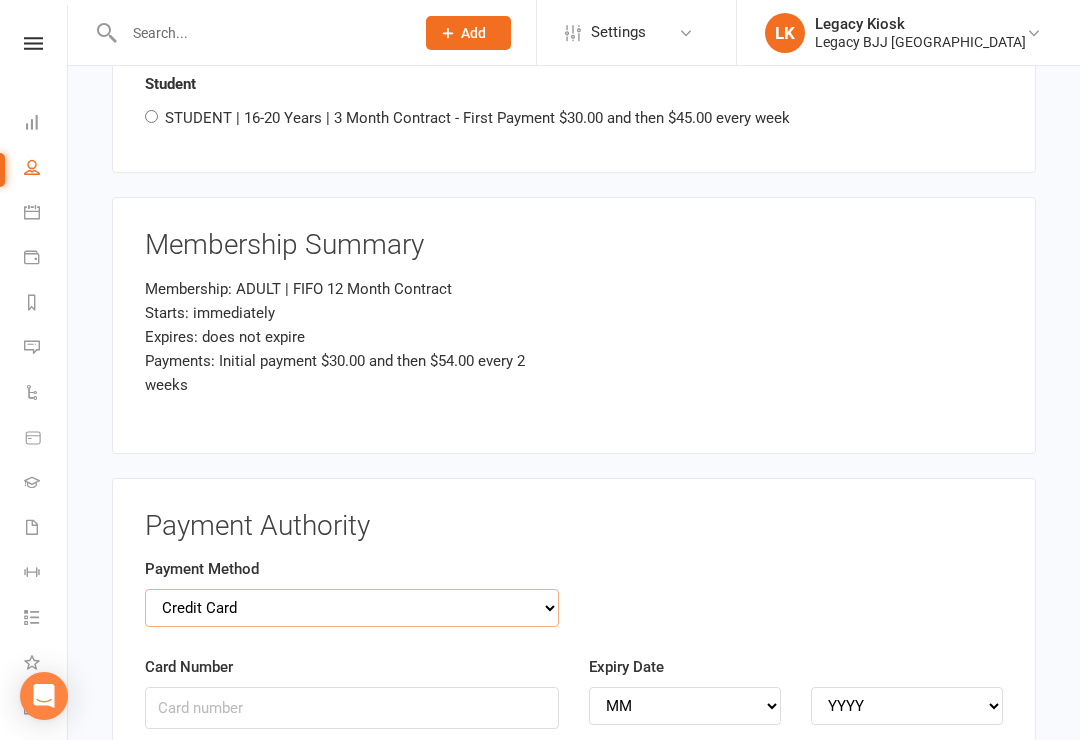 click on "Credit Card Bank Account" at bounding box center (352, 608) 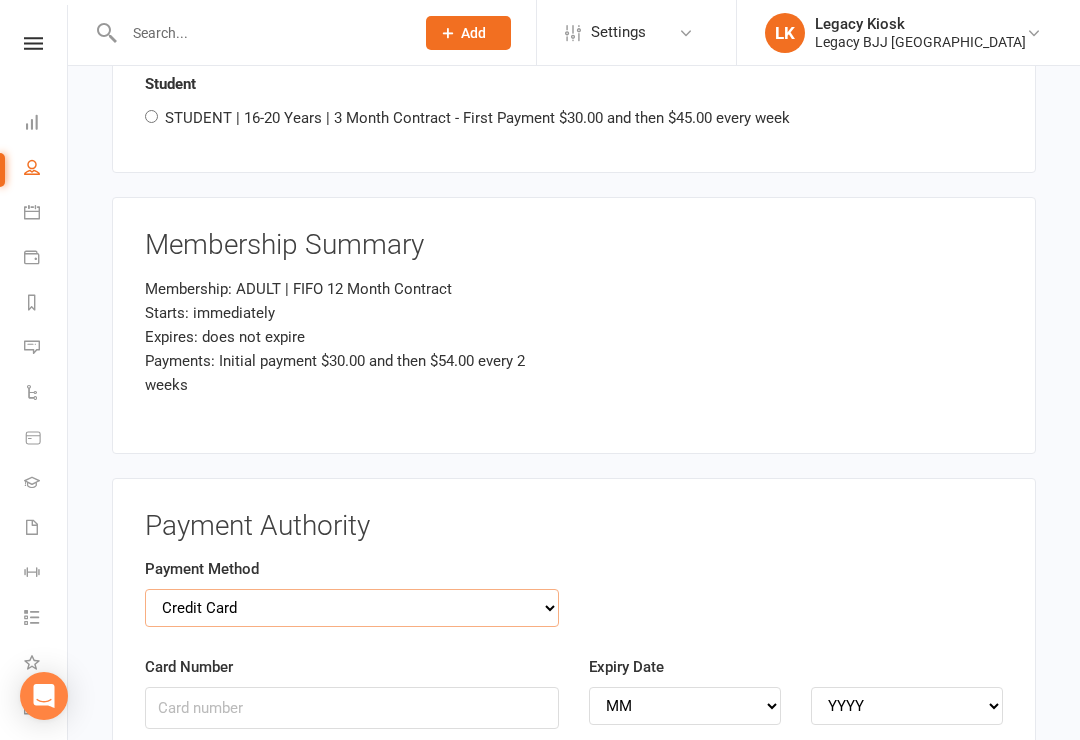 select on "bank_account" 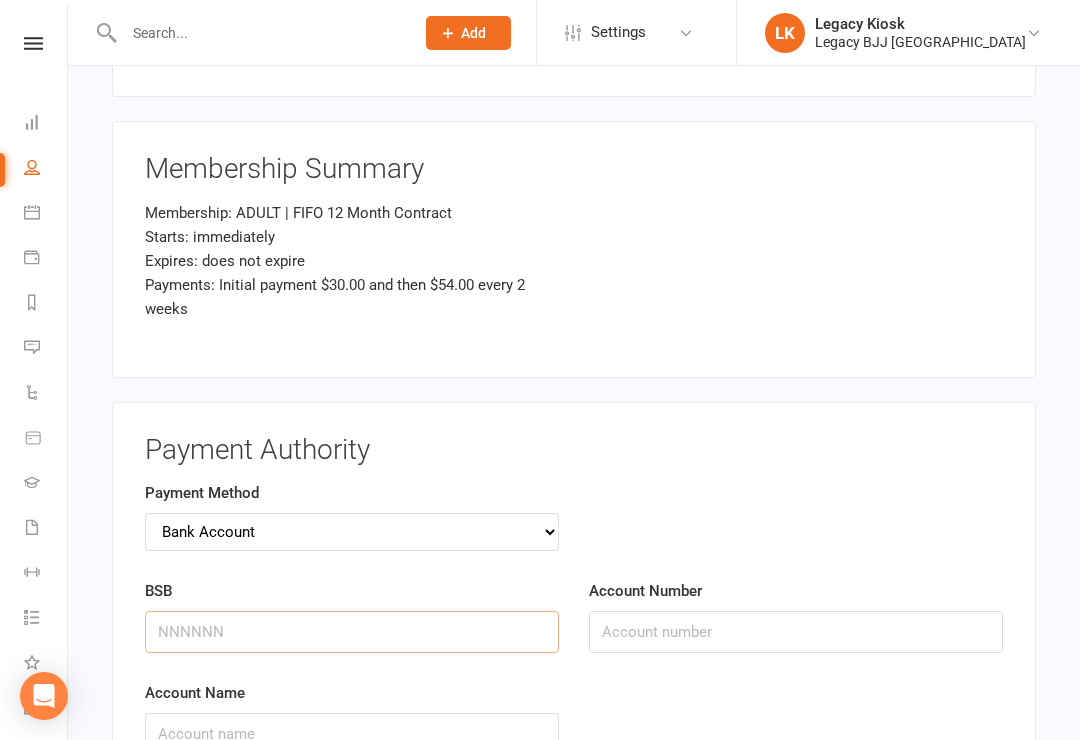 click on "BSB" at bounding box center [352, 632] 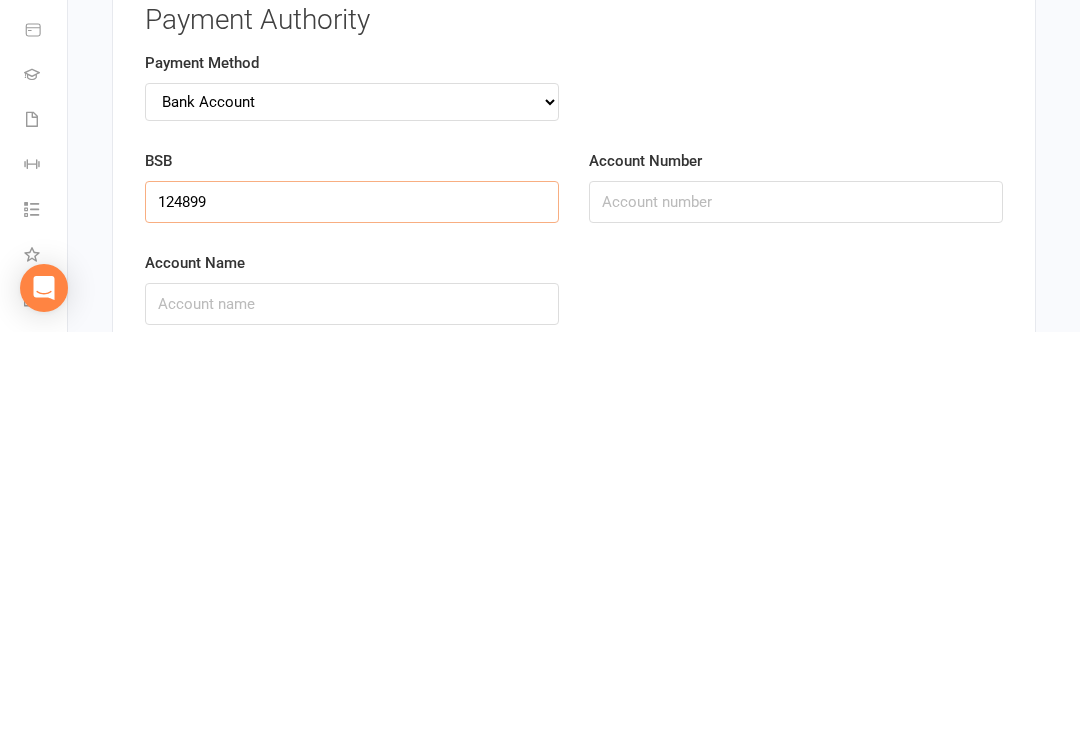 type on "124899" 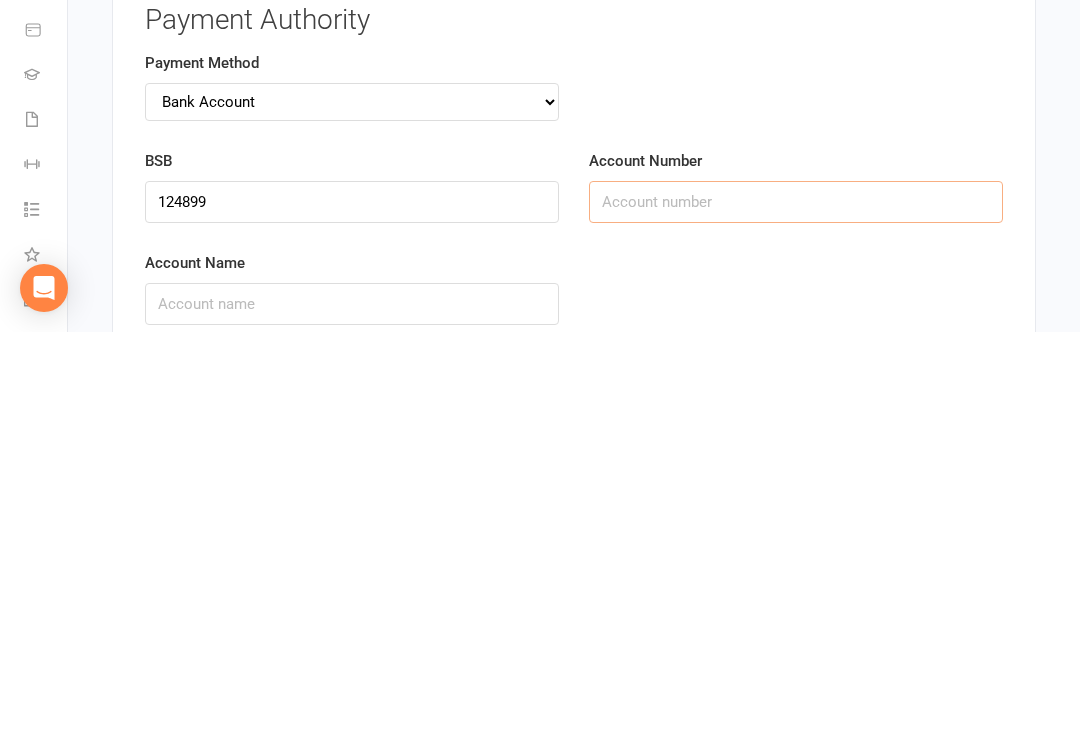 click on "Account Number" at bounding box center [796, 610] 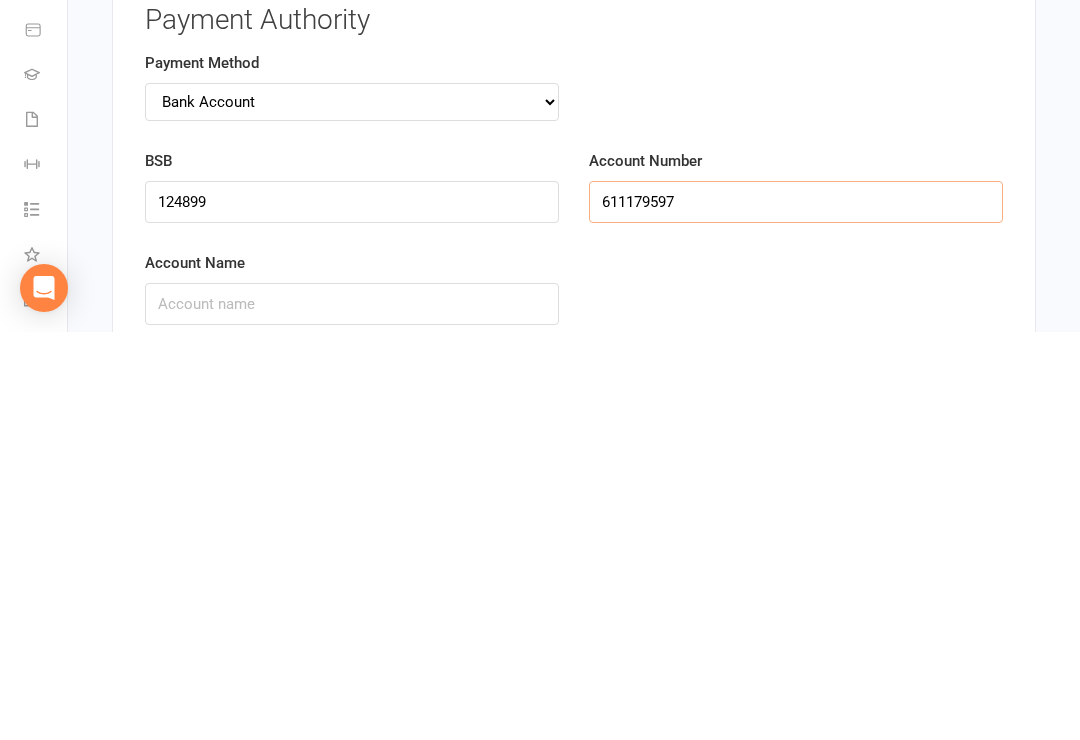 type on "611179597" 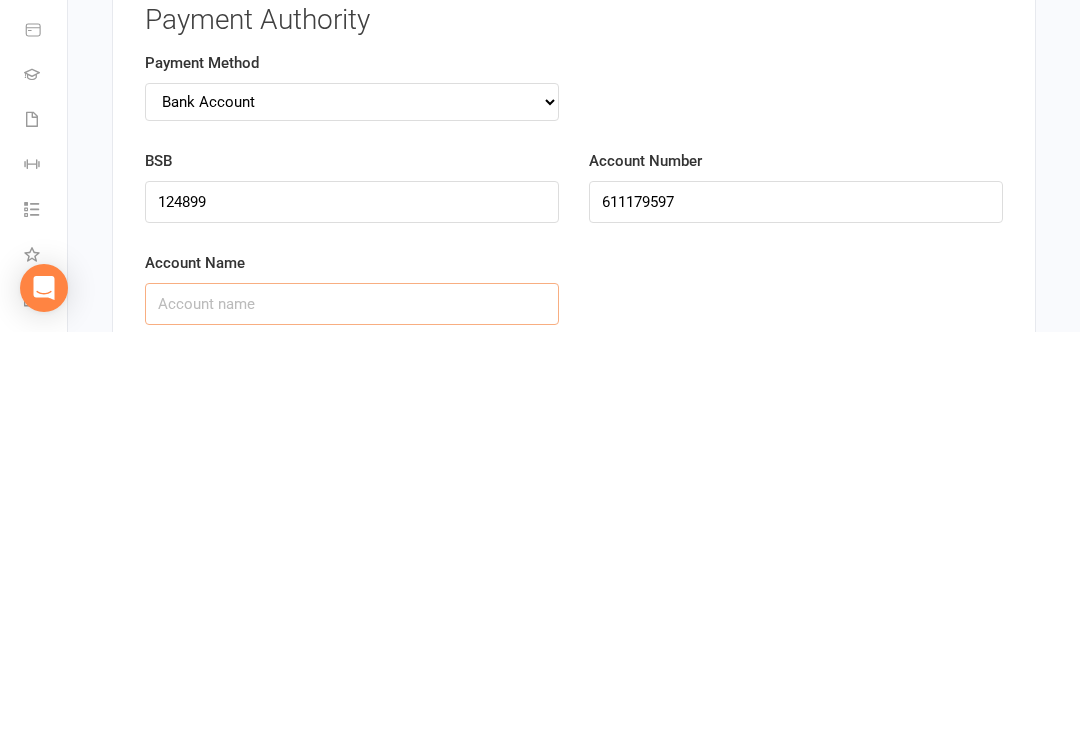 click on "Account Name" at bounding box center (352, 712) 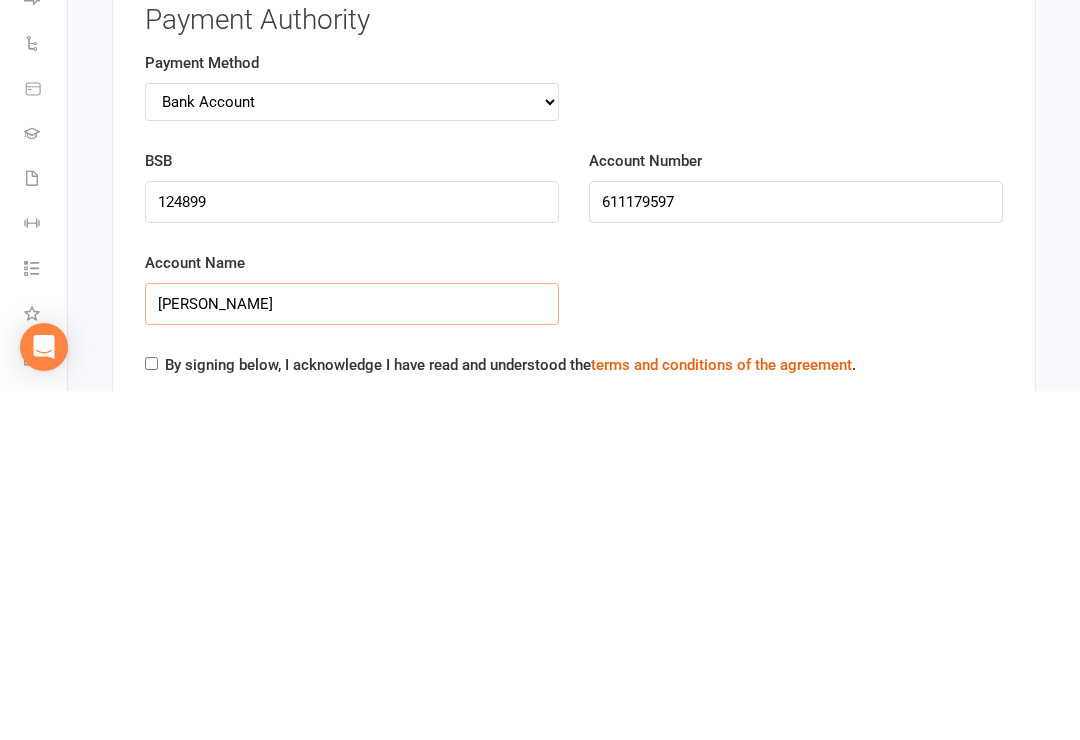 scroll, scrollTop: 3056, scrollLeft: 0, axis: vertical 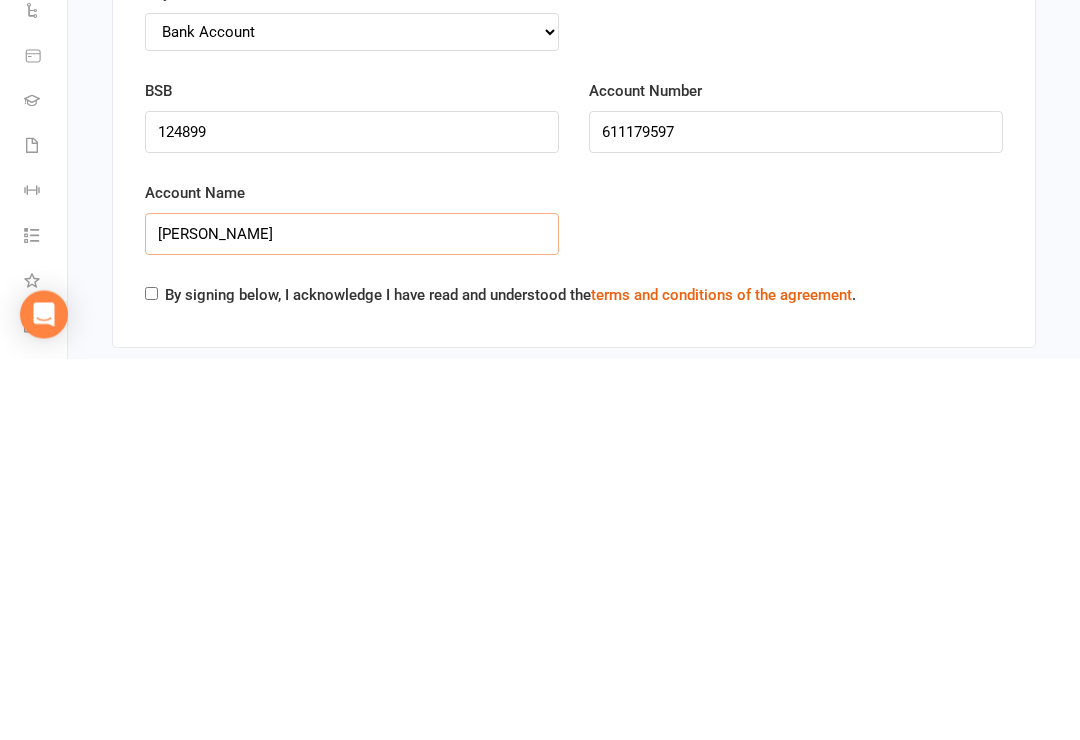 type on "James Davies" 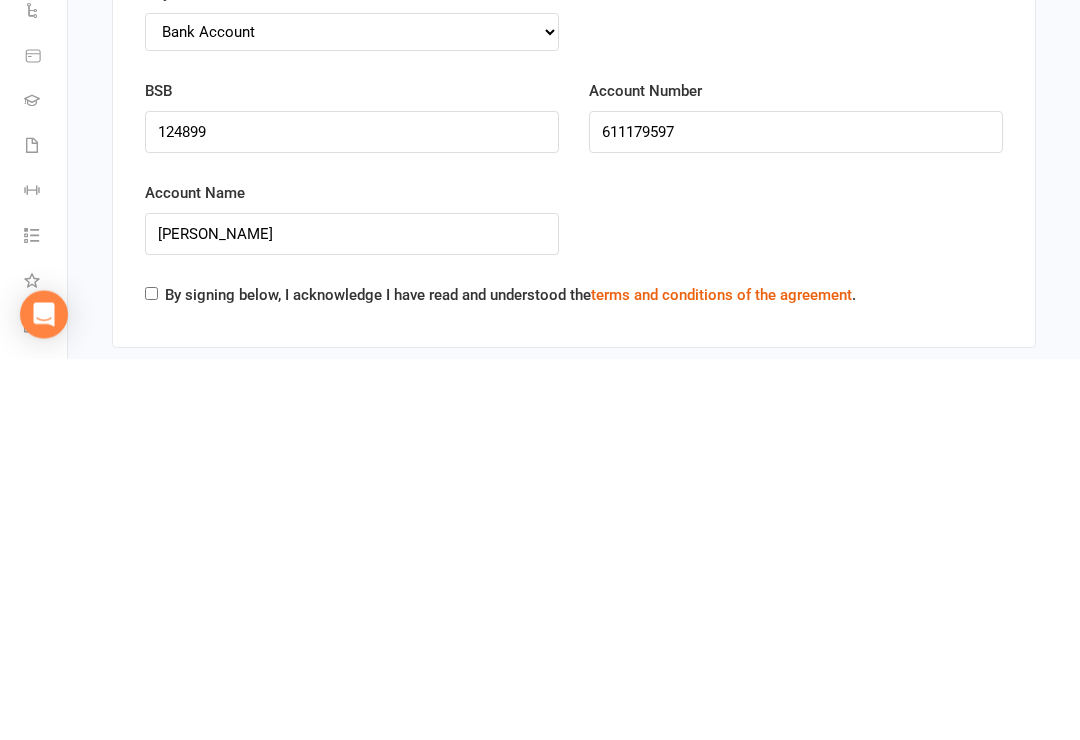 click on "By signing below, I acknowledge I have read and understood the  terms and conditions of the agreement ." at bounding box center (151, 675) 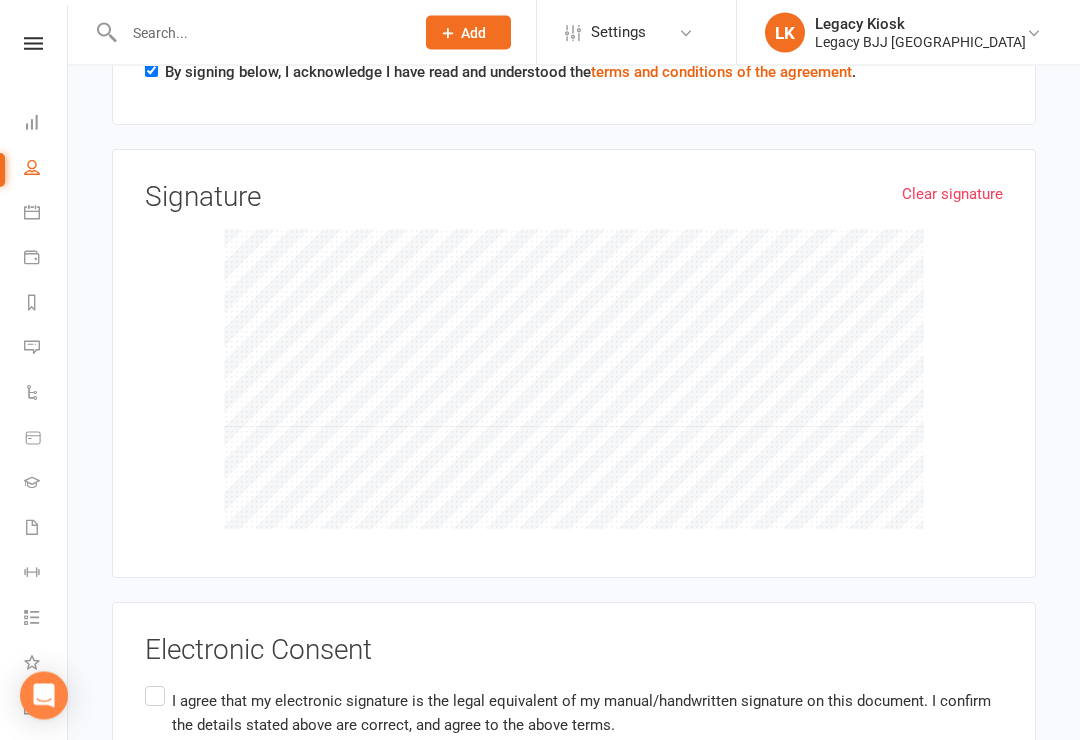 scroll, scrollTop: 3661, scrollLeft: 0, axis: vertical 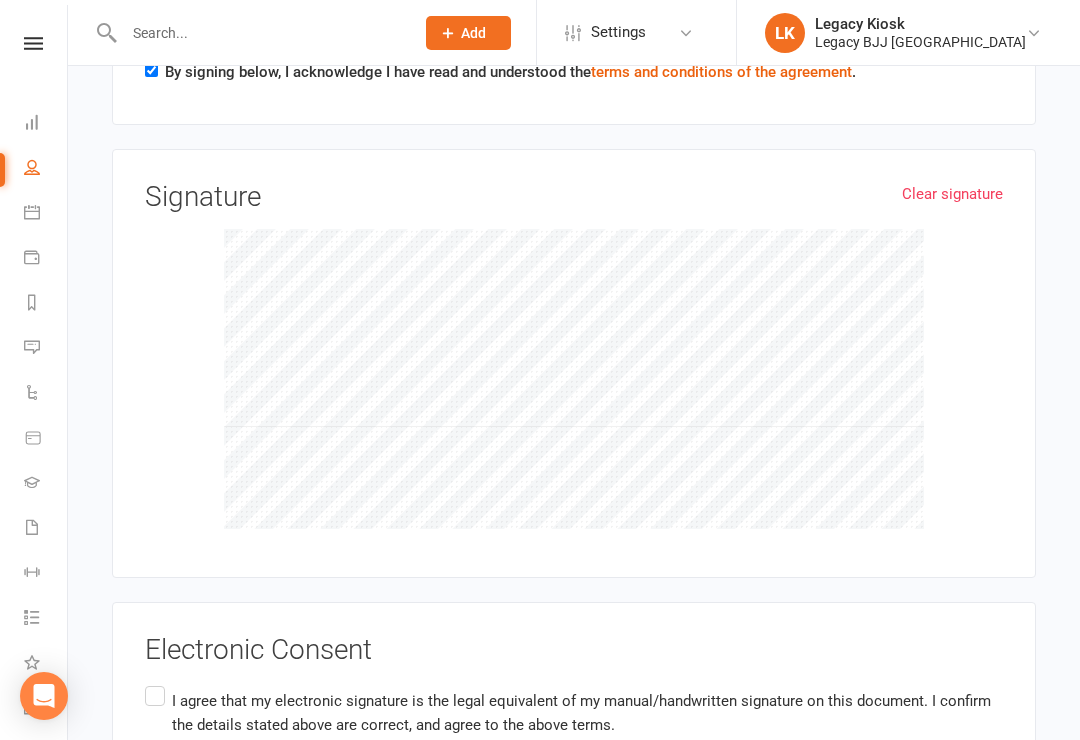 click on "I agree that my electronic signature is the legal equivalent of my manual/handwritten signature on this document. I confirm the details stated above are correct, and agree to the above terms." at bounding box center [574, 713] 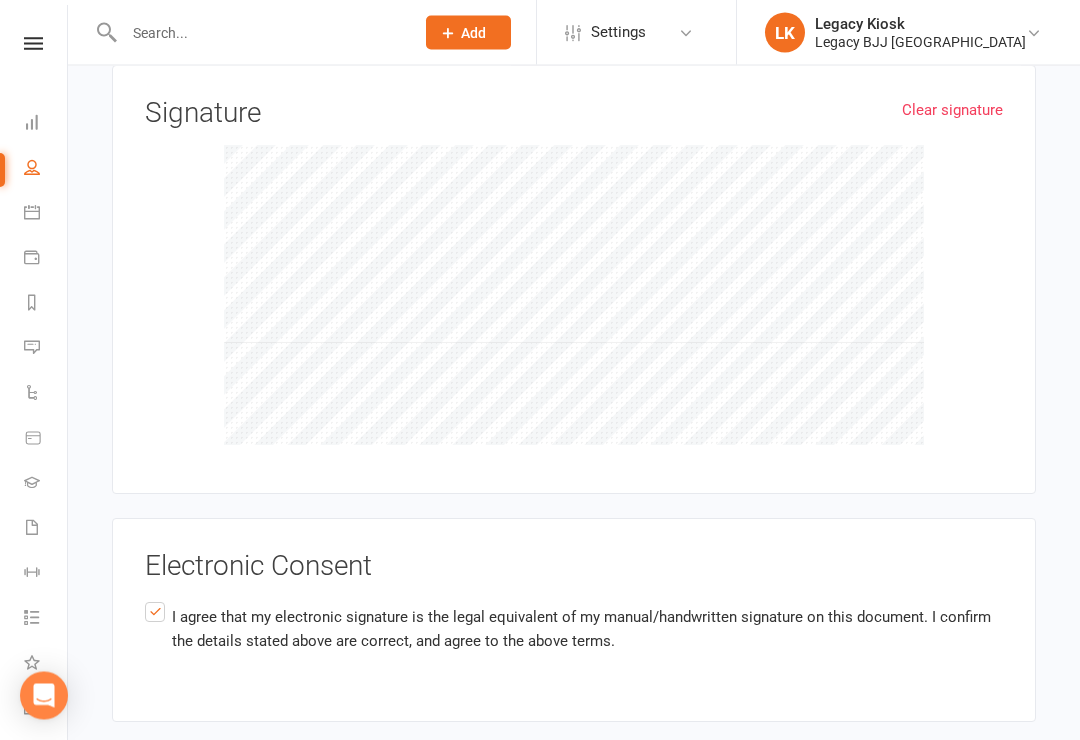 scroll, scrollTop: 3818, scrollLeft: 0, axis: vertical 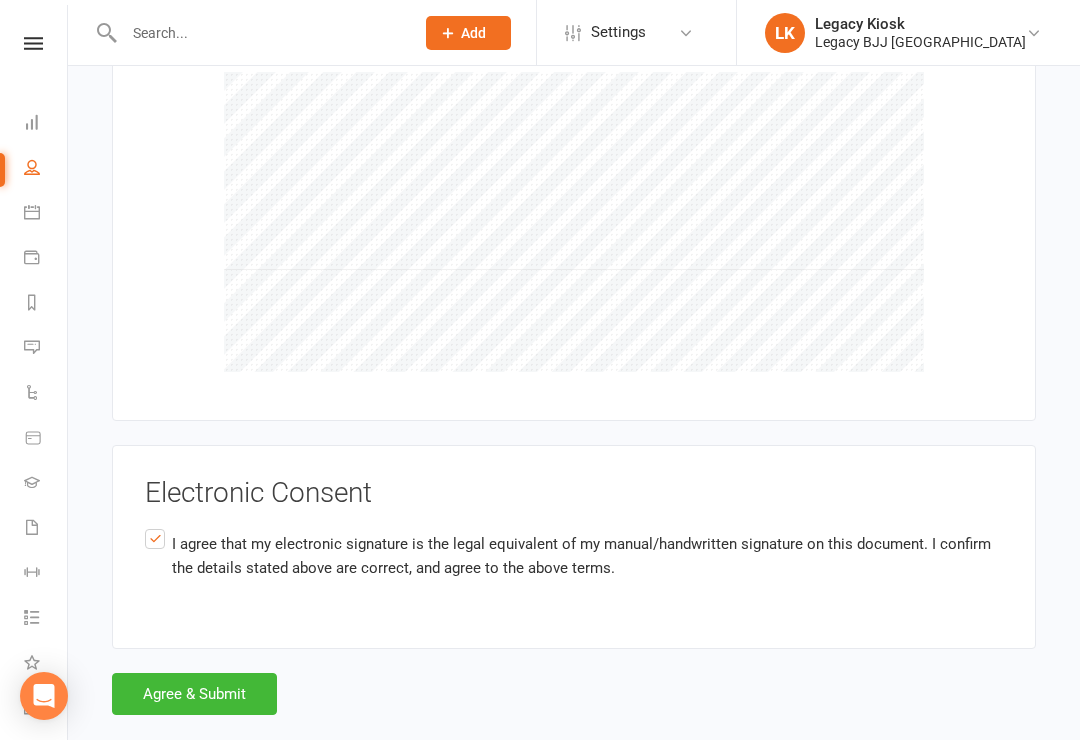 click on "Agree & Submit" at bounding box center [194, 694] 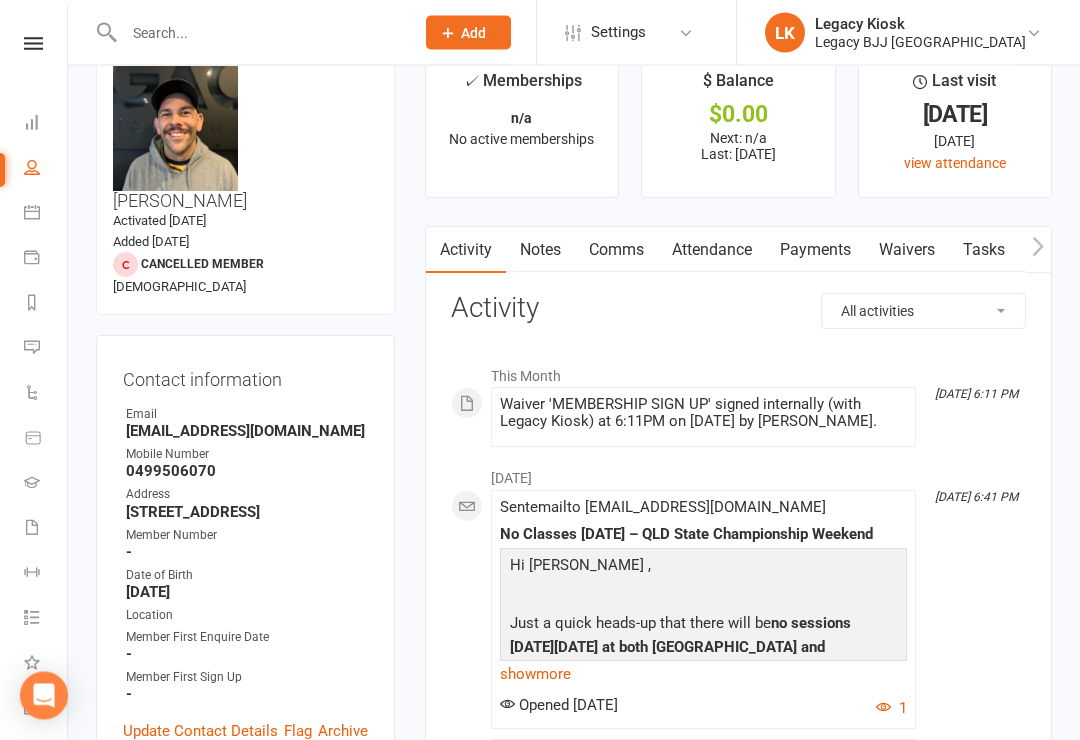 scroll, scrollTop: 45, scrollLeft: 0, axis: vertical 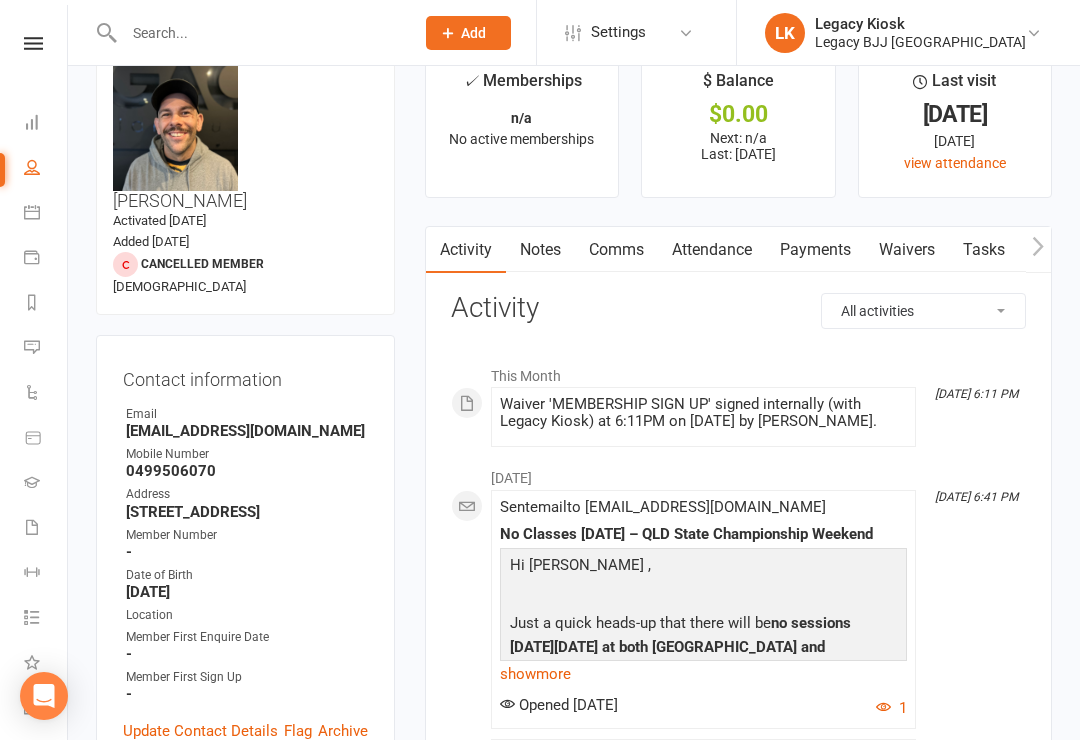 click on "Contact information Owner   Email  Jamesadavies@outlook.com
Mobile Number  0499506070
Address  16 waterfall road Nambour Qld 4560
Member Number  -
Date of Birth  July 7, 1993
Location
Member First Enquire Date   -
Member First Sign Up   -
Update Contact Details Flag Archive Manage Comms Settings" at bounding box center (245, 564) 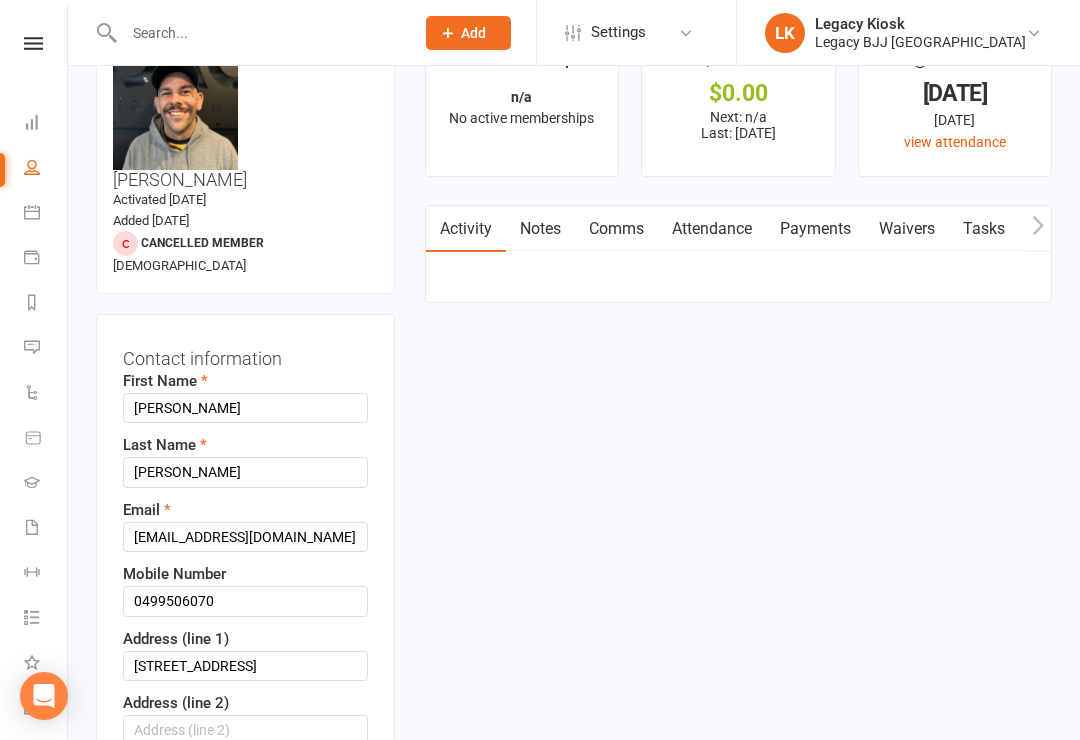 scroll, scrollTop: 94, scrollLeft: 0, axis: vertical 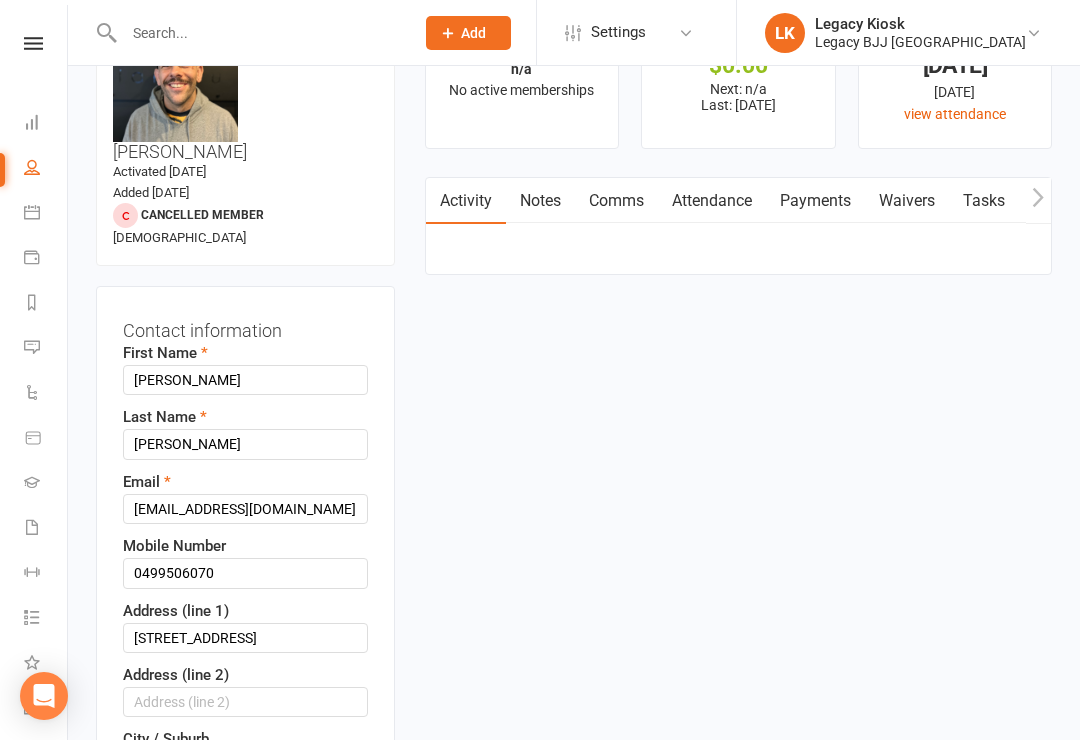 click on "Email  Jamesadavies@outlook.com" at bounding box center (245, 497) 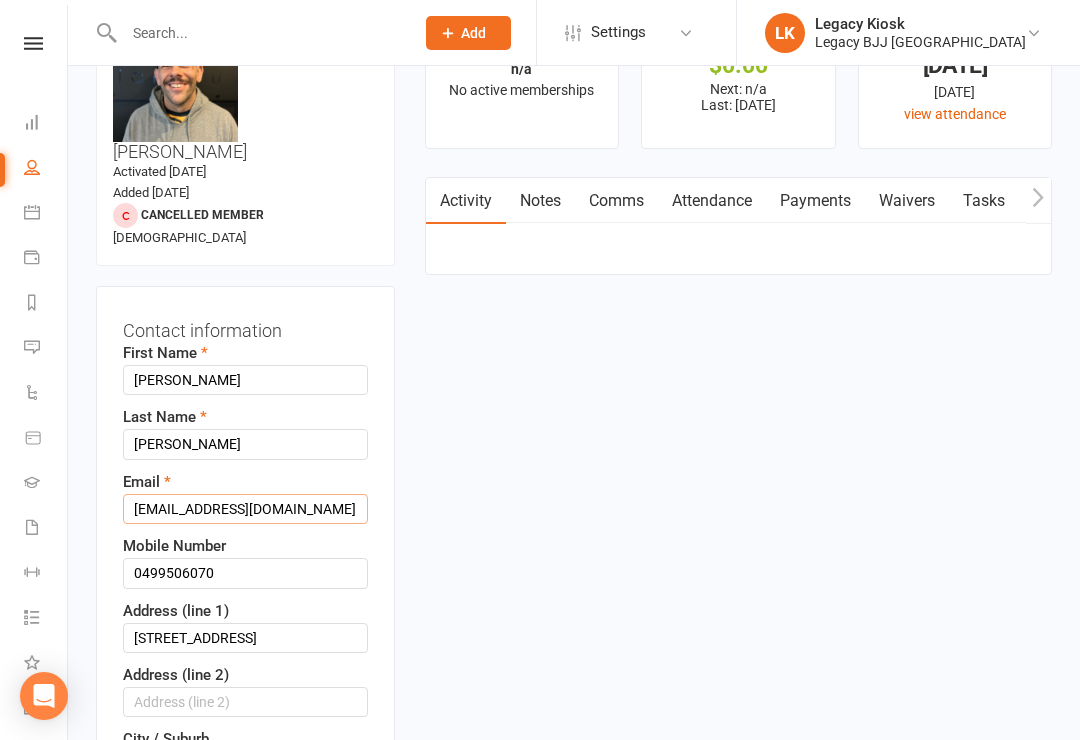click on "Jamesadavies@outlook.com" at bounding box center [245, 509] 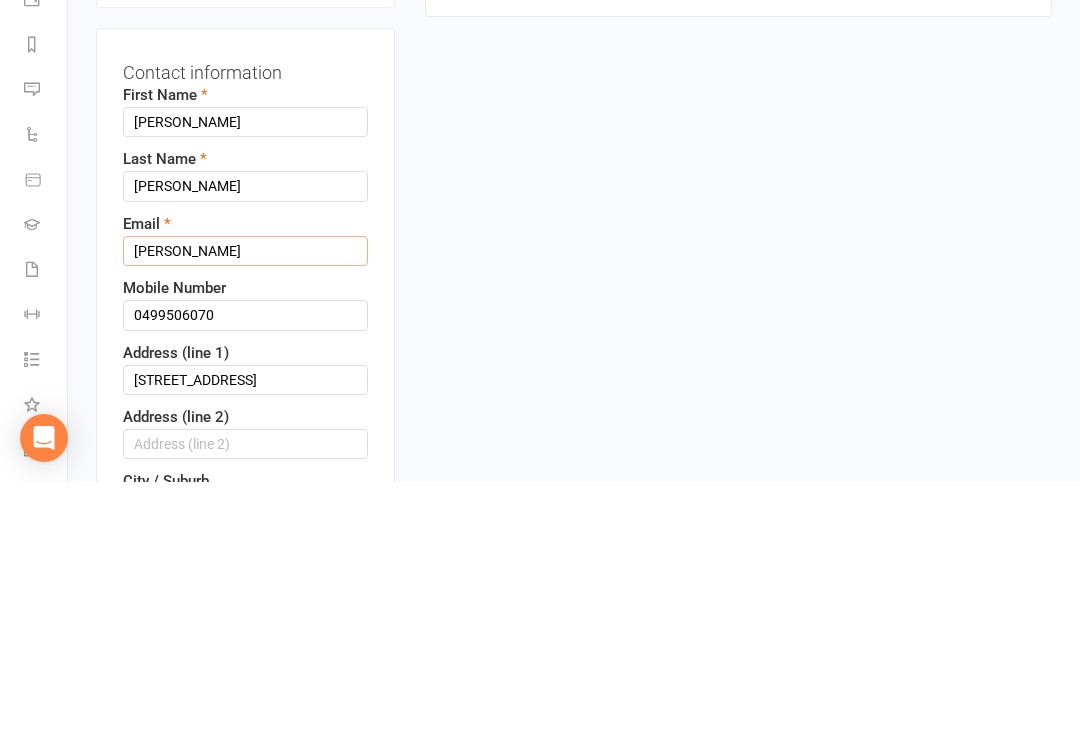 type on "J" 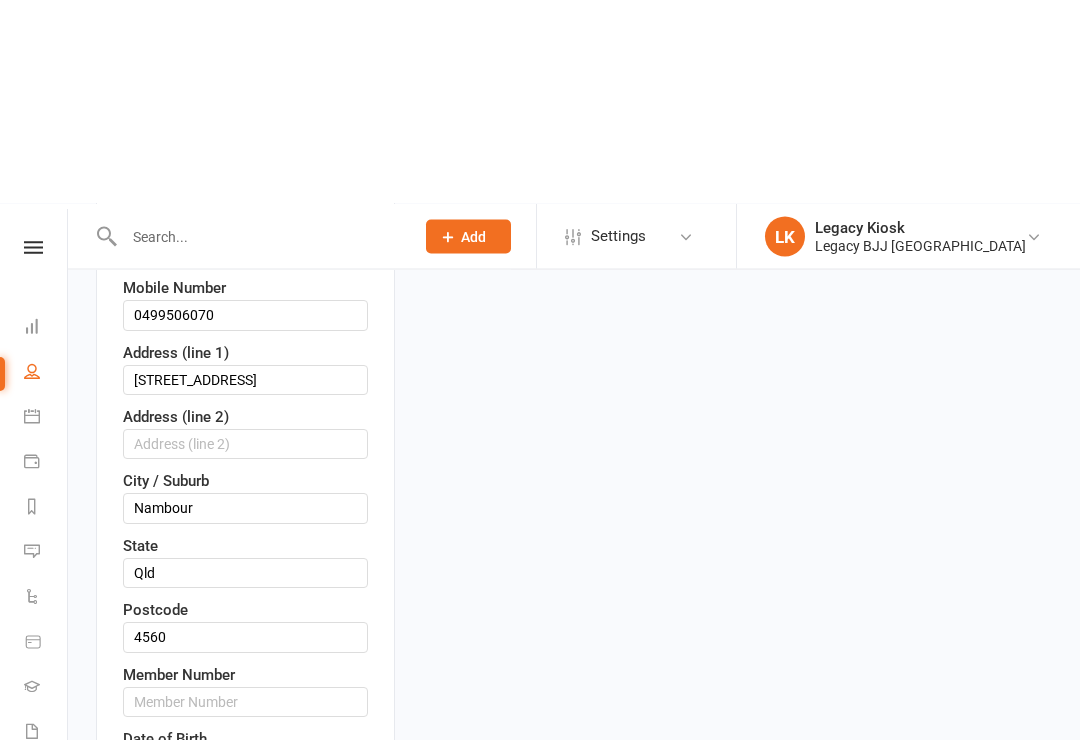 scroll, scrollTop: 575, scrollLeft: 0, axis: vertical 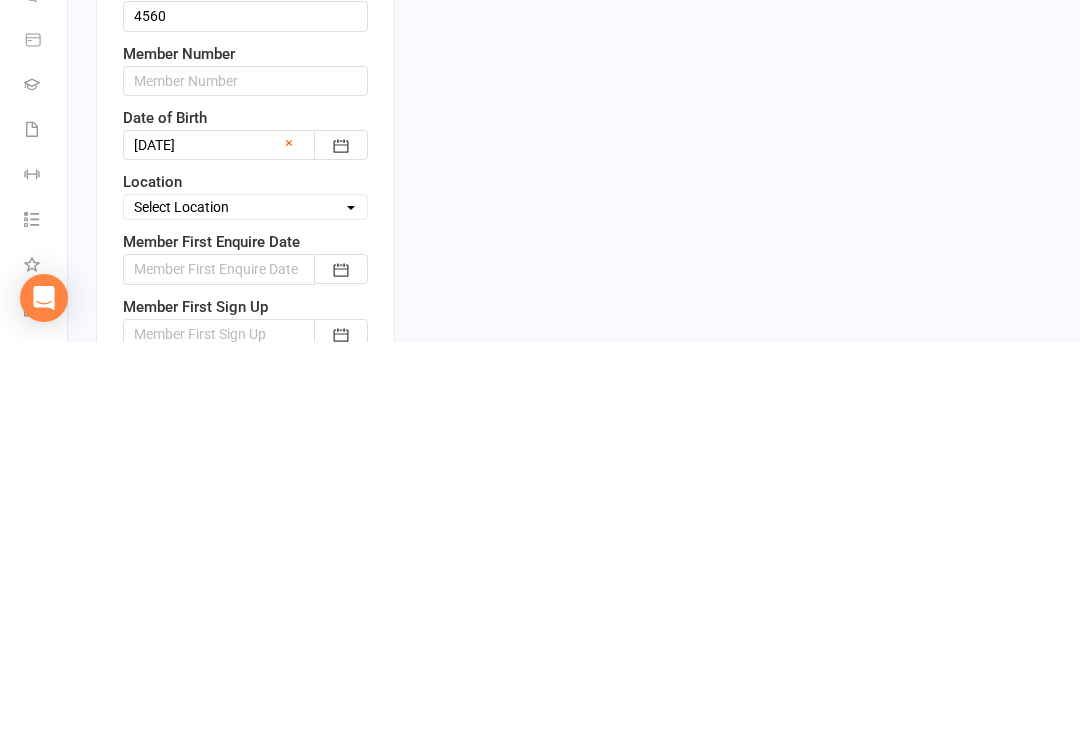 type on "Jamesdaviespersonal@outlook.com" 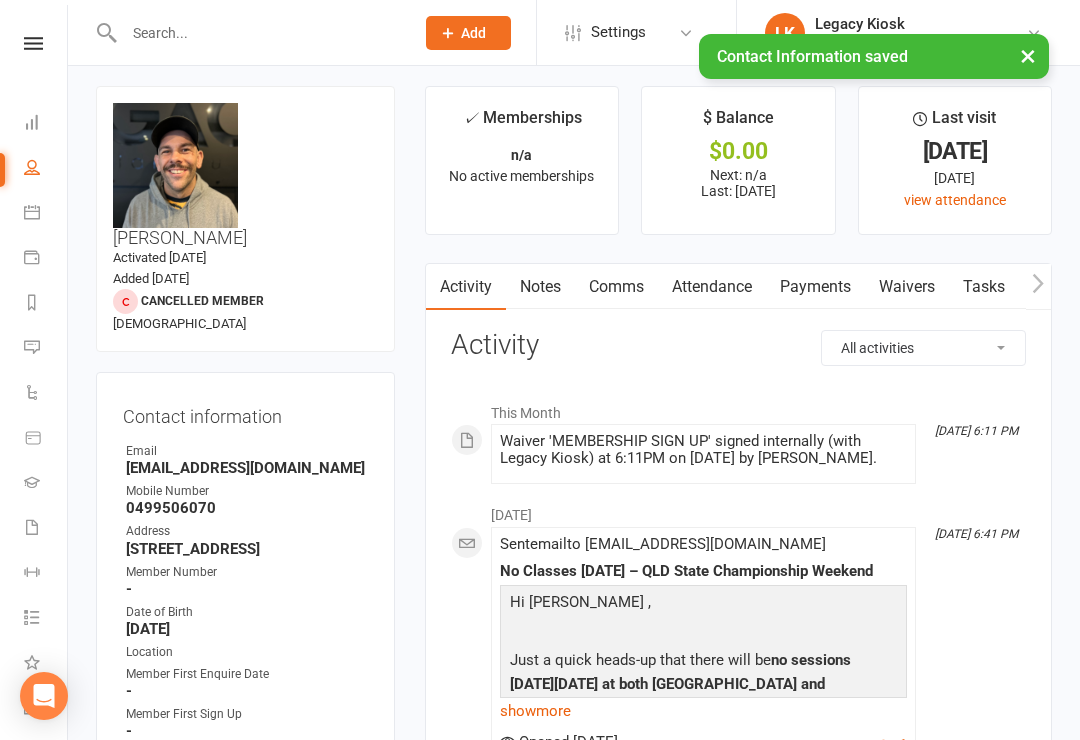 scroll, scrollTop: 0, scrollLeft: 0, axis: both 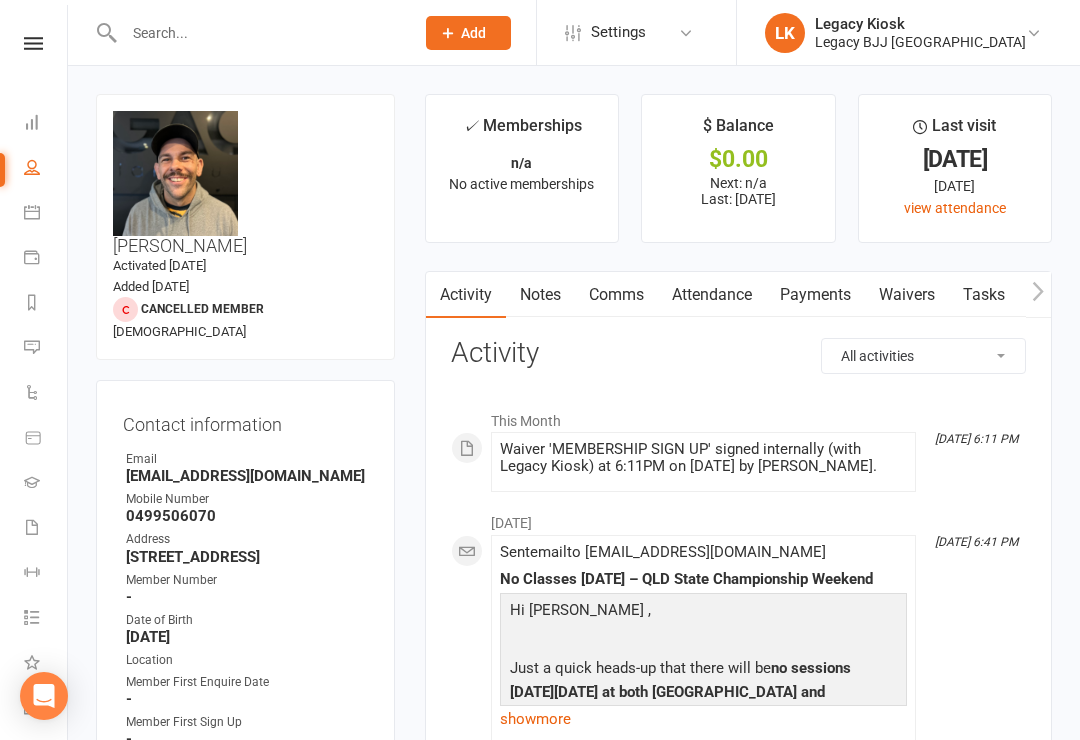 click on "Dashboard" at bounding box center (46, 124) 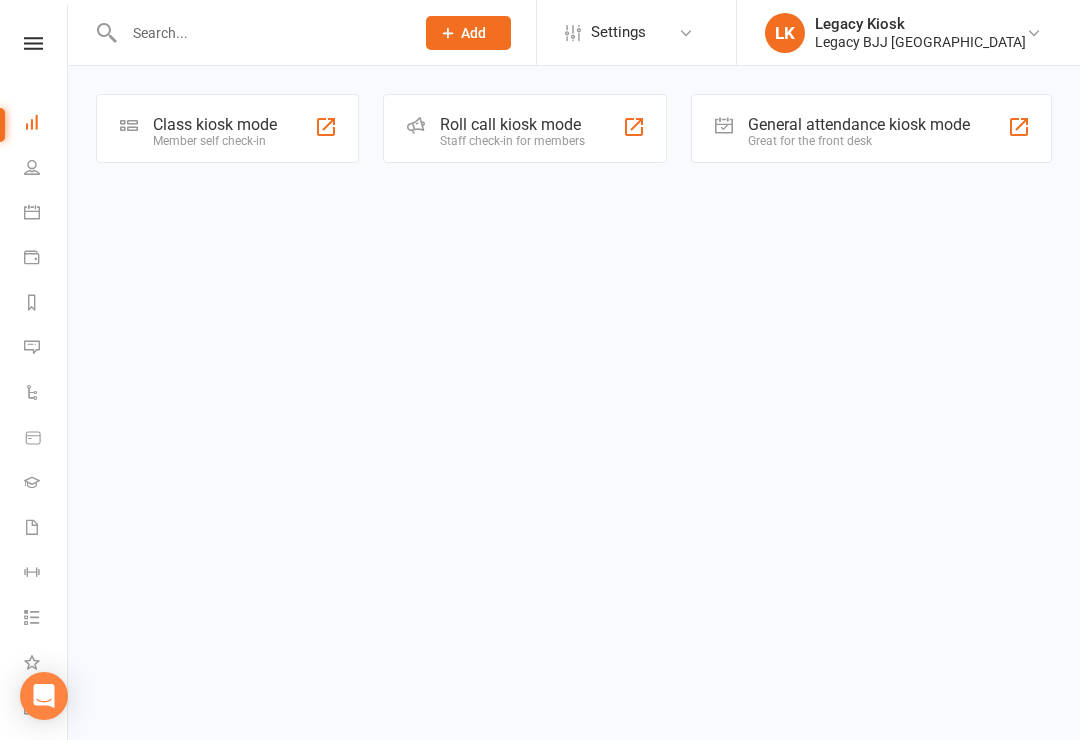 click on "Member self check-in" at bounding box center (215, 141) 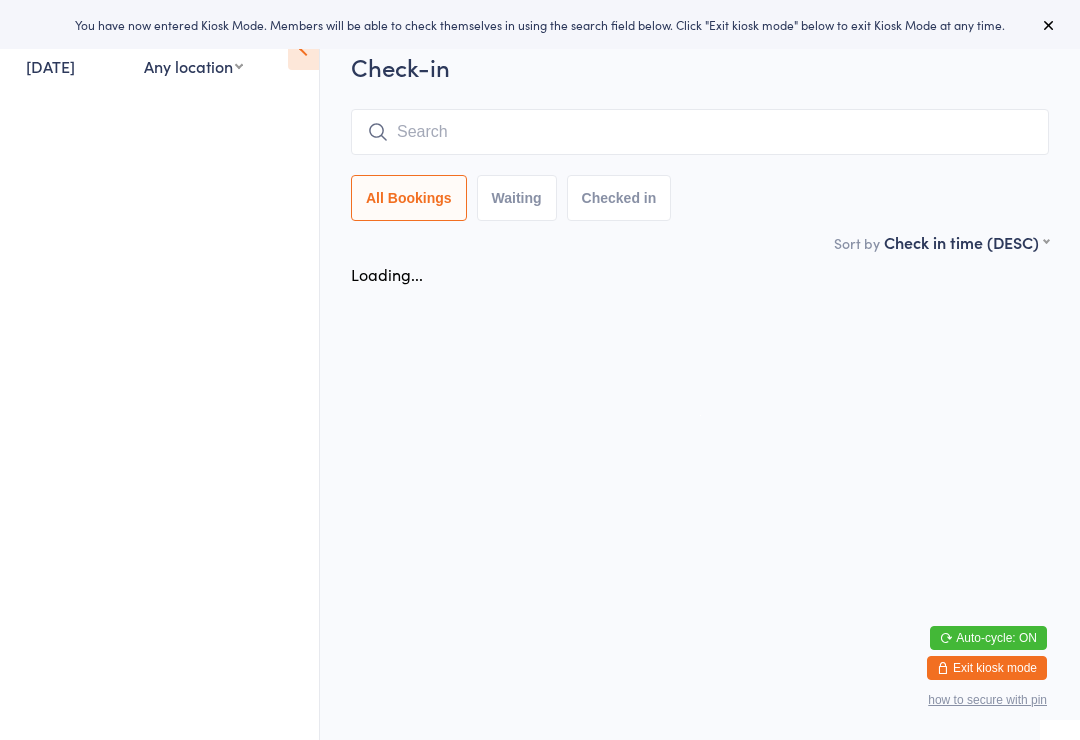 scroll, scrollTop: 0, scrollLeft: 0, axis: both 